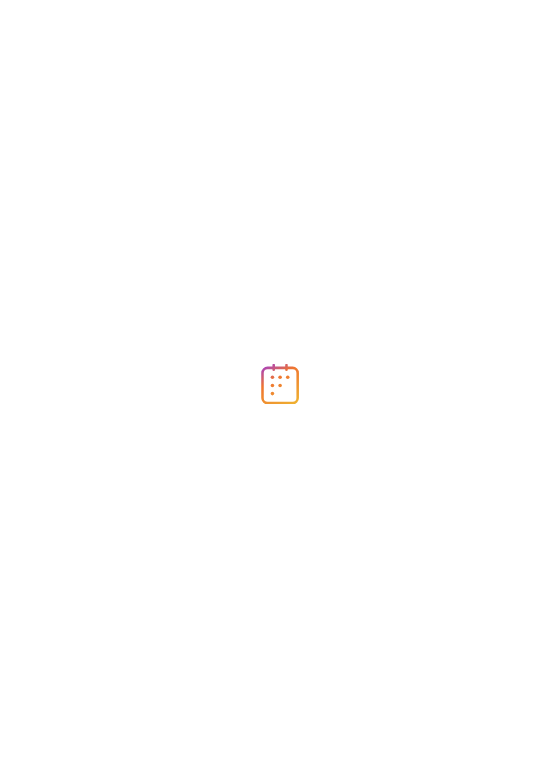 scroll, scrollTop: 0, scrollLeft: 0, axis: both 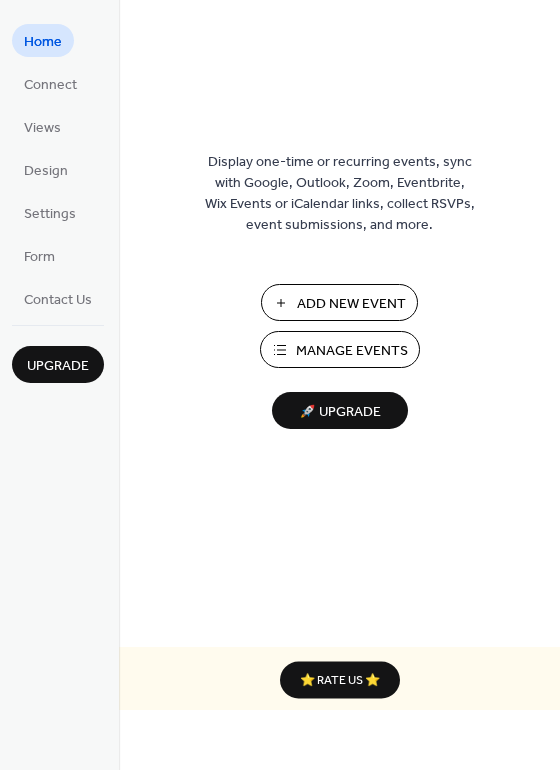 click on "Manage Events" at bounding box center [352, 351] 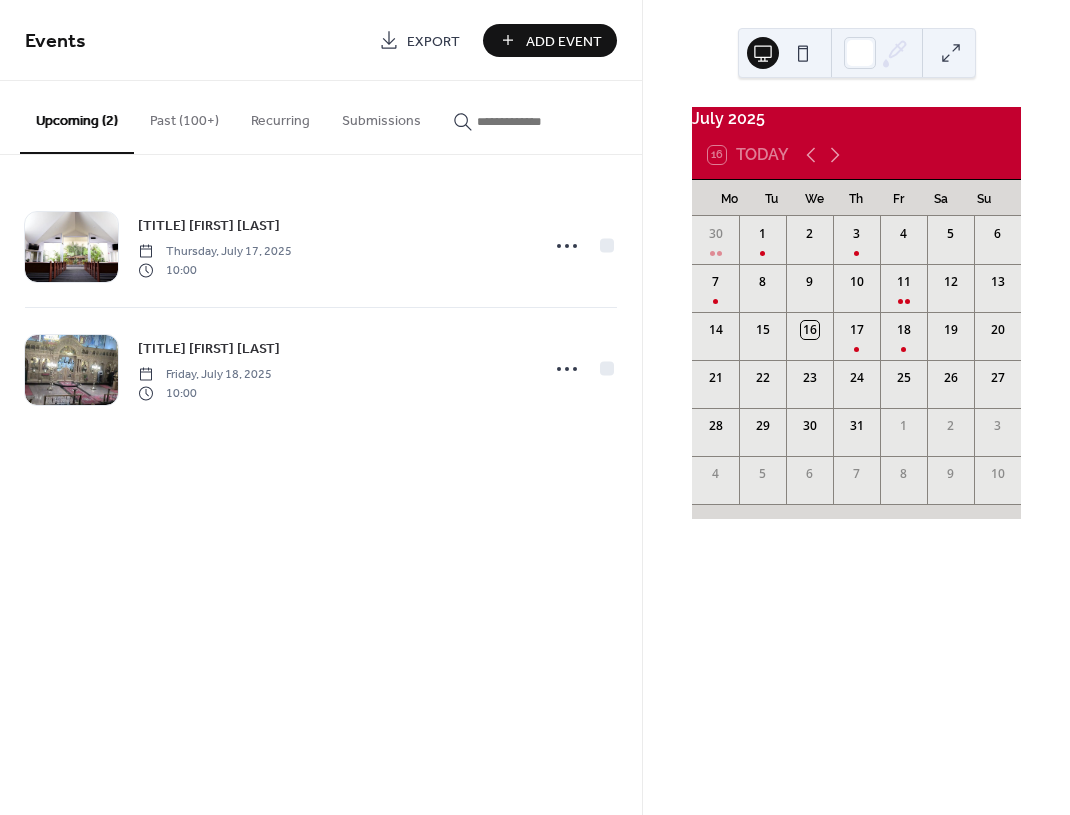 scroll, scrollTop: 0, scrollLeft: 0, axis: both 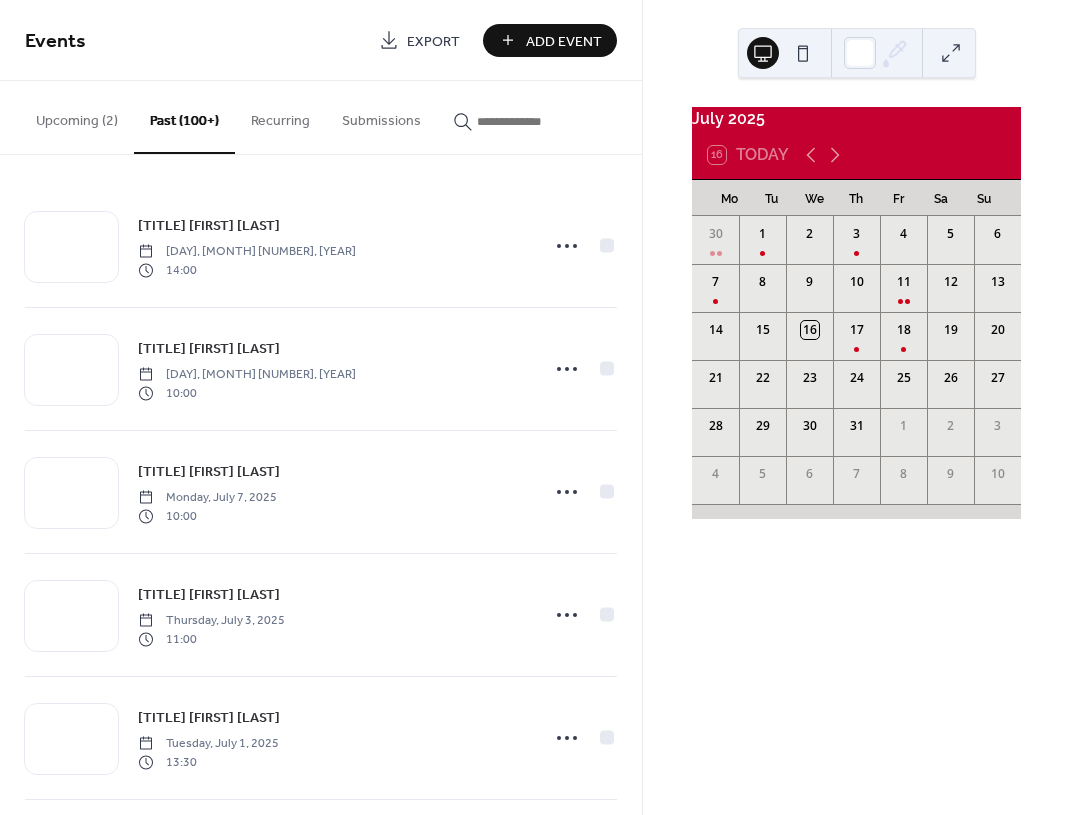 click at bounding box center (537, 121) 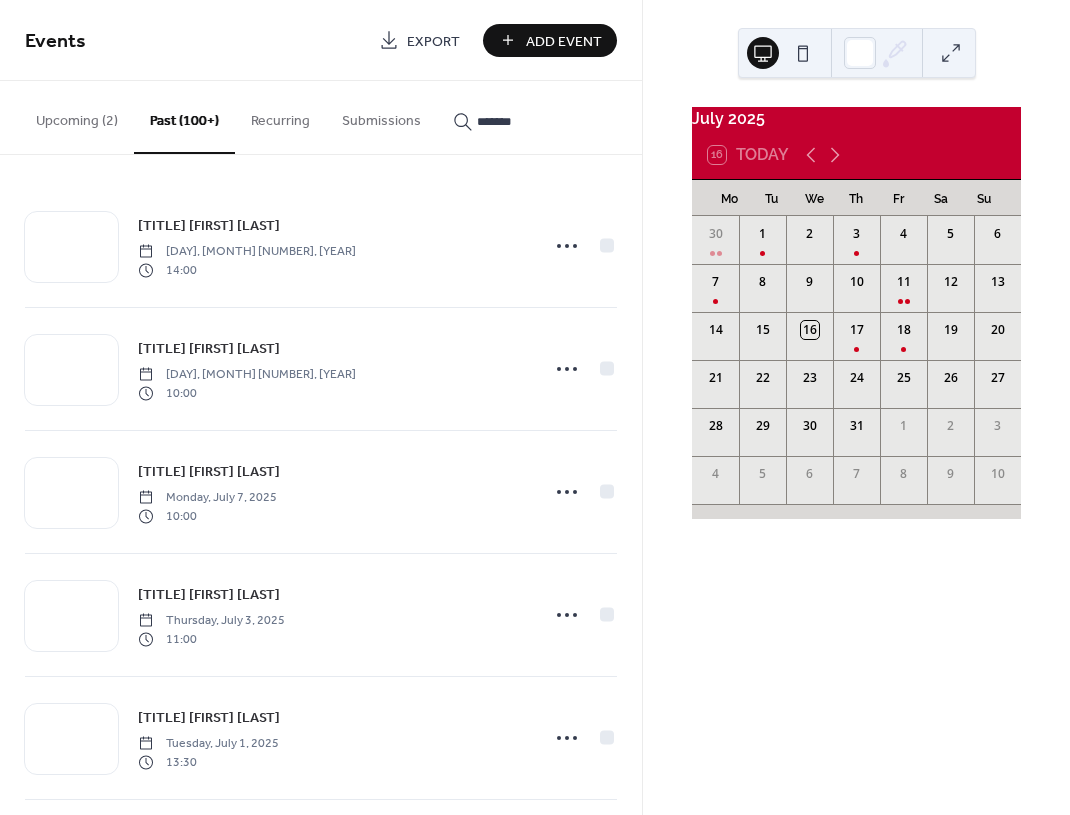 type on "*******" 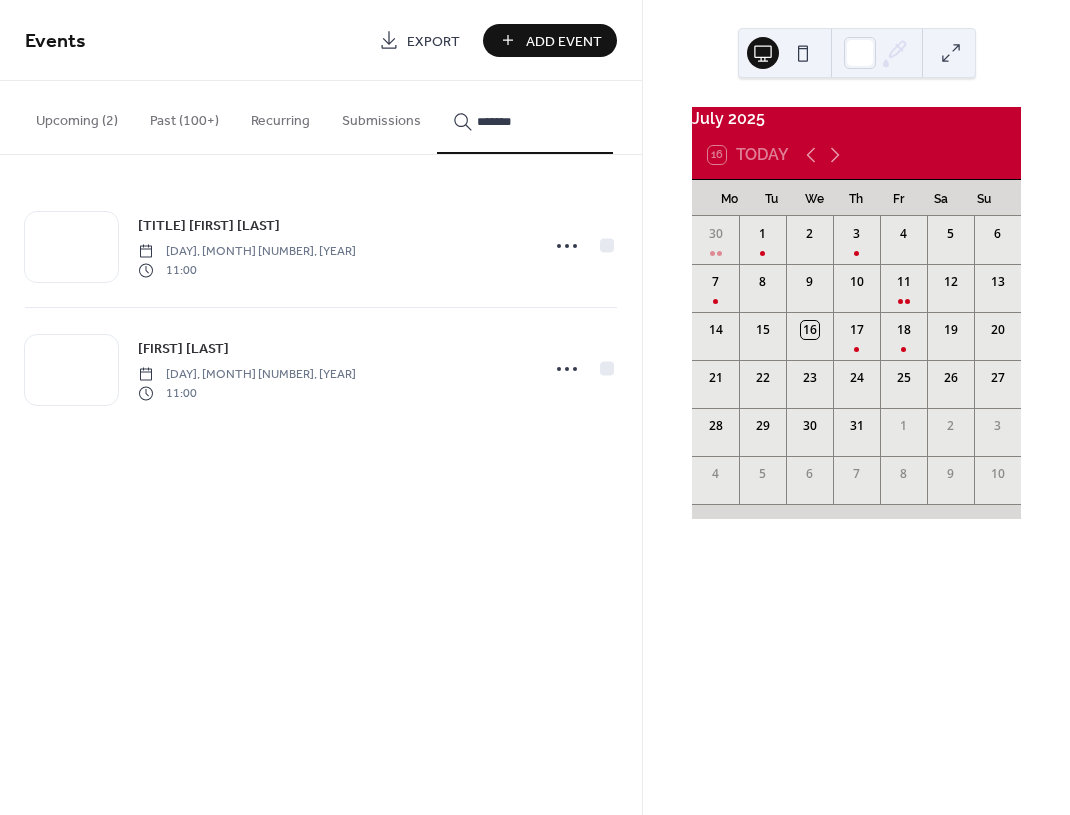 click 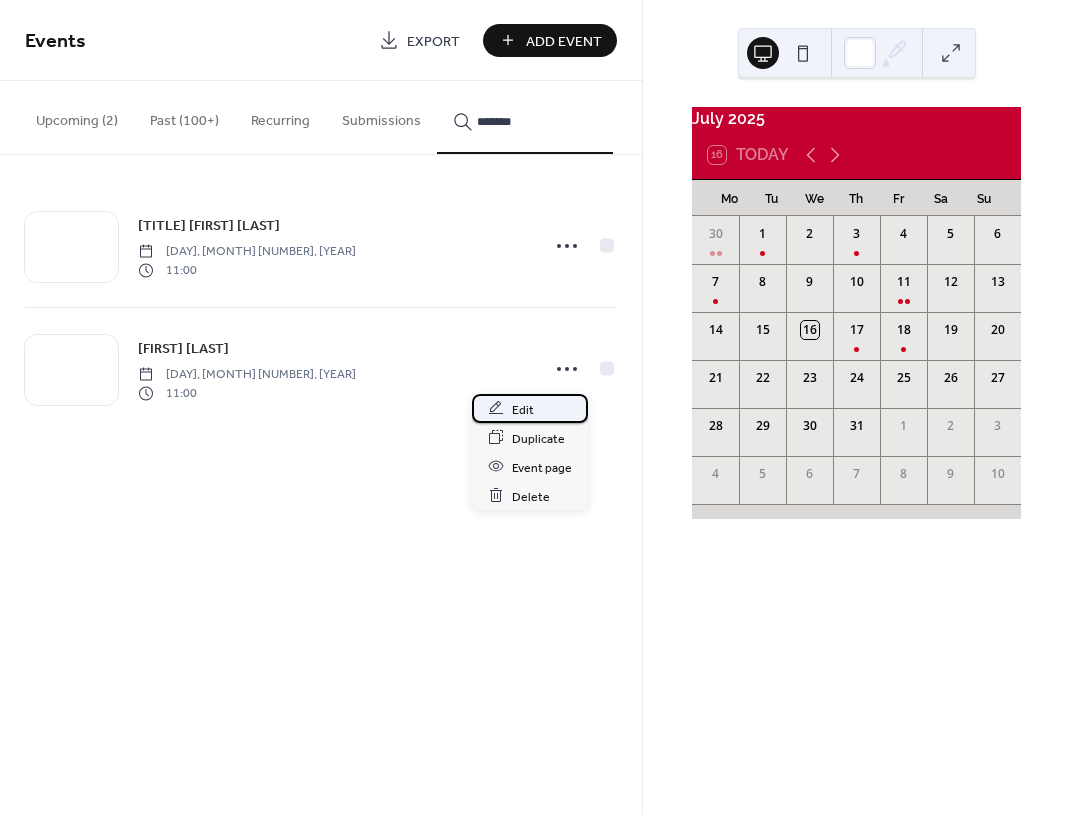 click on "Edit" at bounding box center (523, 409) 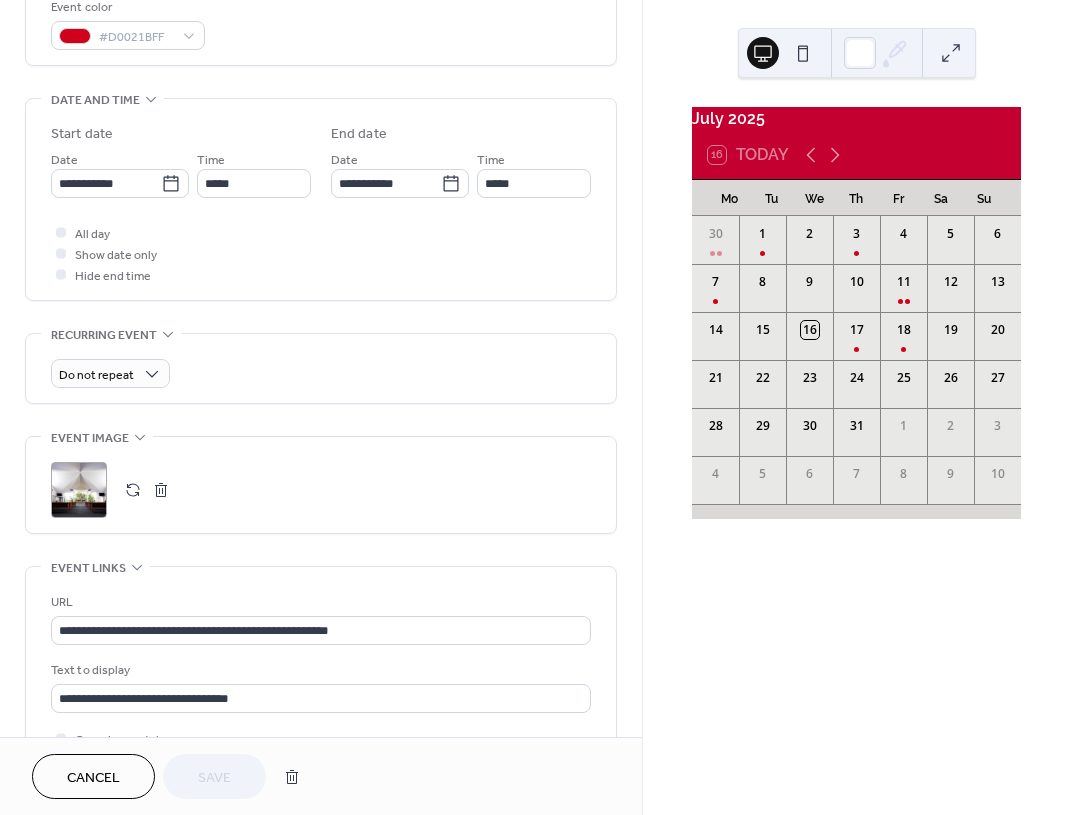 scroll, scrollTop: 749, scrollLeft: 0, axis: vertical 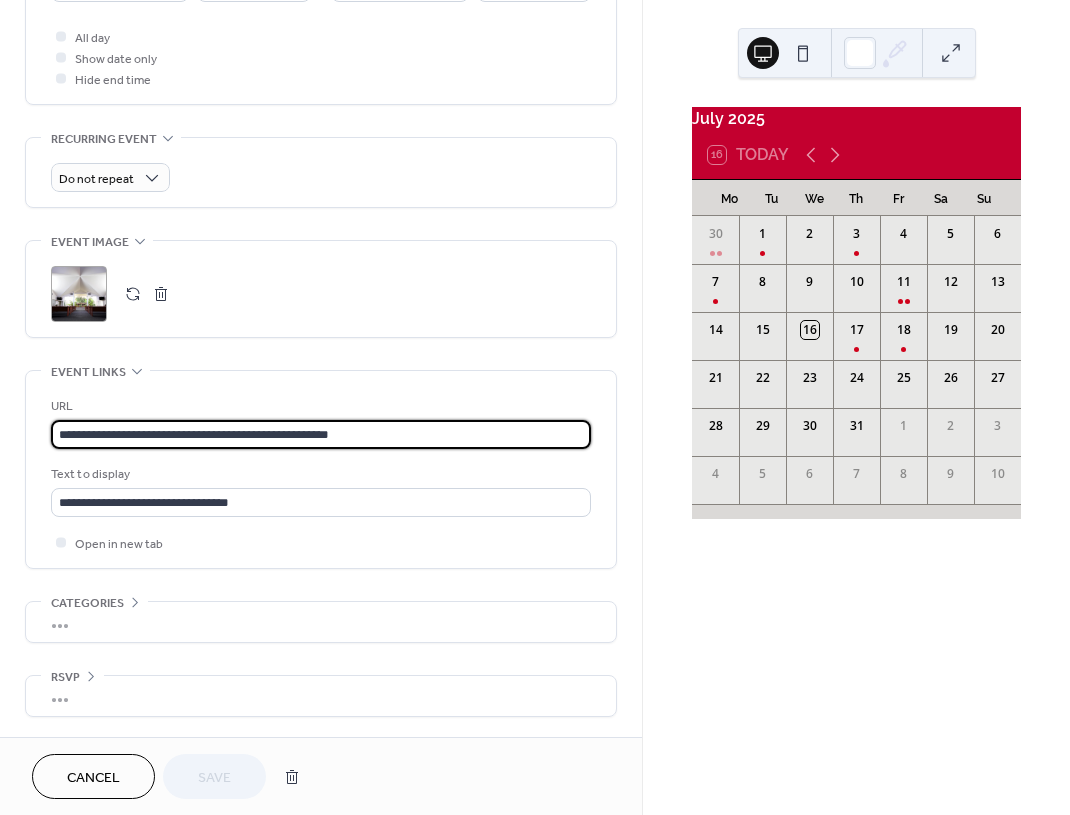 drag, startPoint x: 403, startPoint y: 437, endPoint x: -83, endPoint y: 422, distance: 486.2314 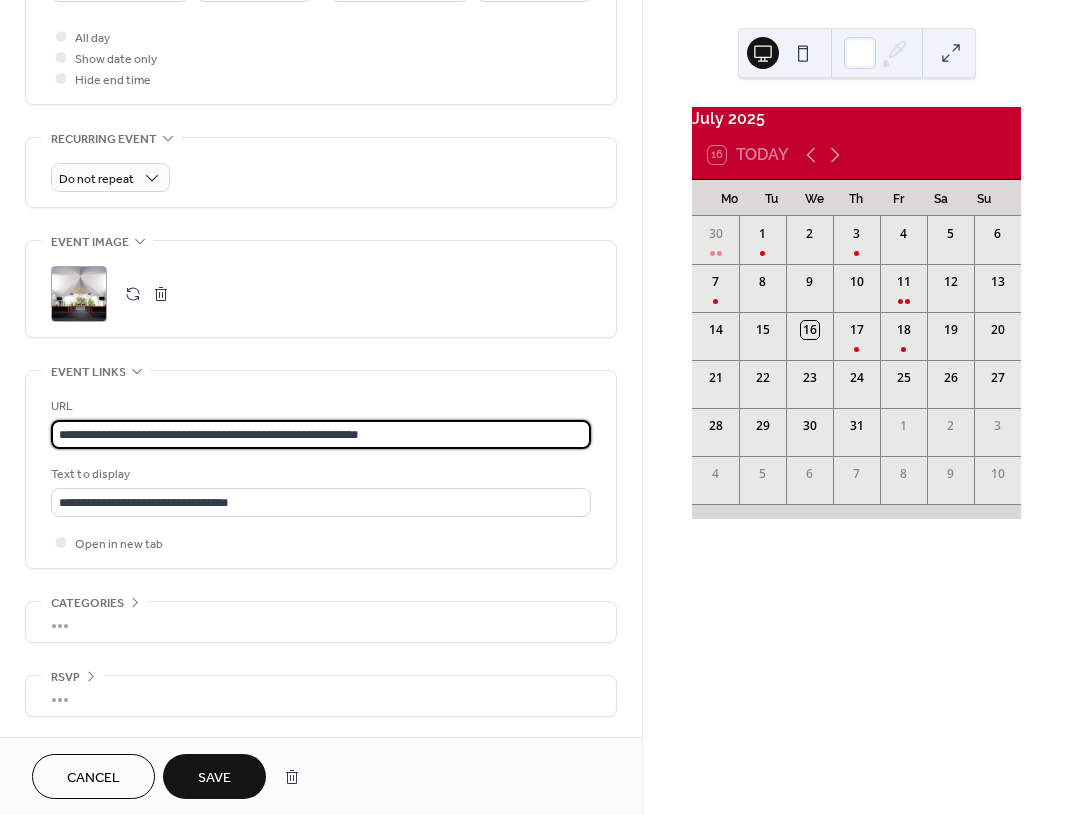 type on "**********" 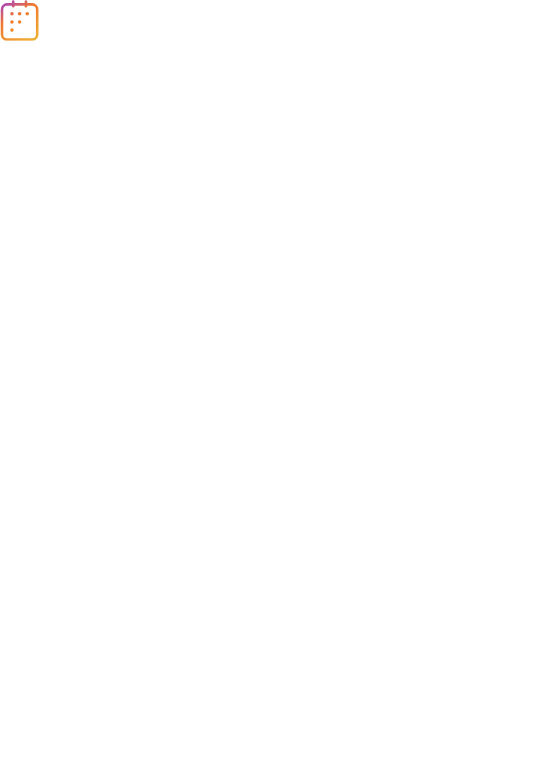 scroll, scrollTop: 0, scrollLeft: 0, axis: both 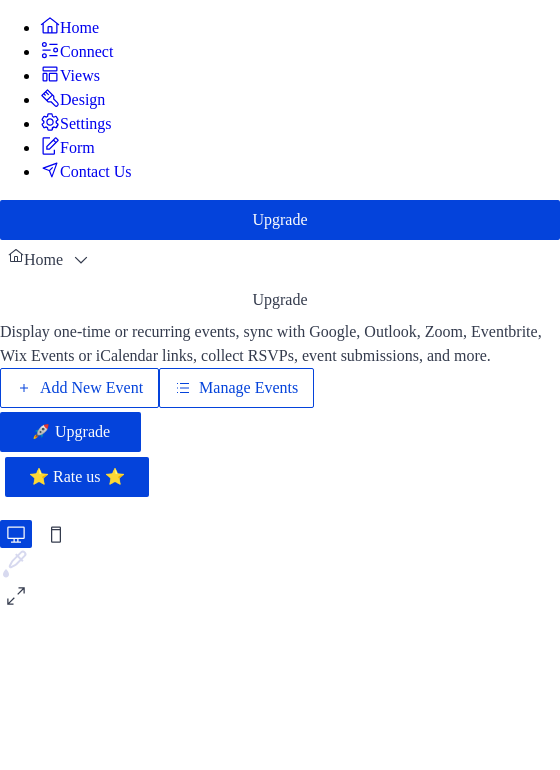click on "Add New Event" at bounding box center [91, 388] 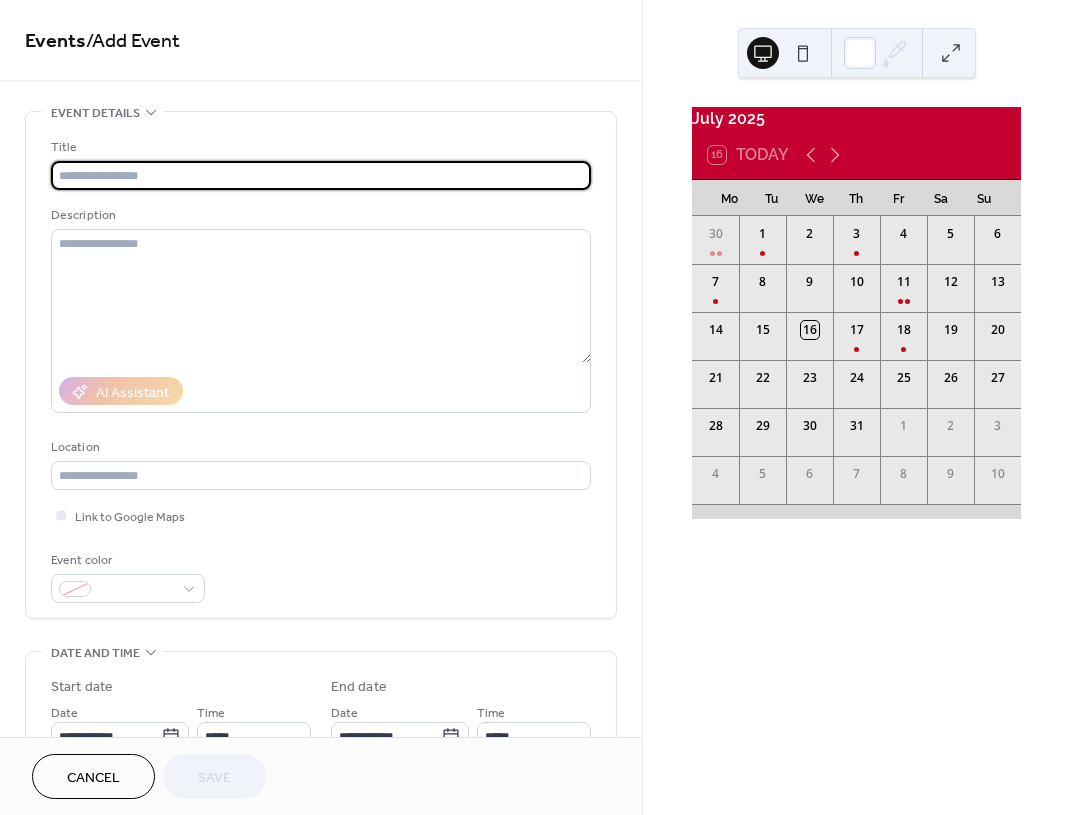 scroll, scrollTop: 0, scrollLeft: 0, axis: both 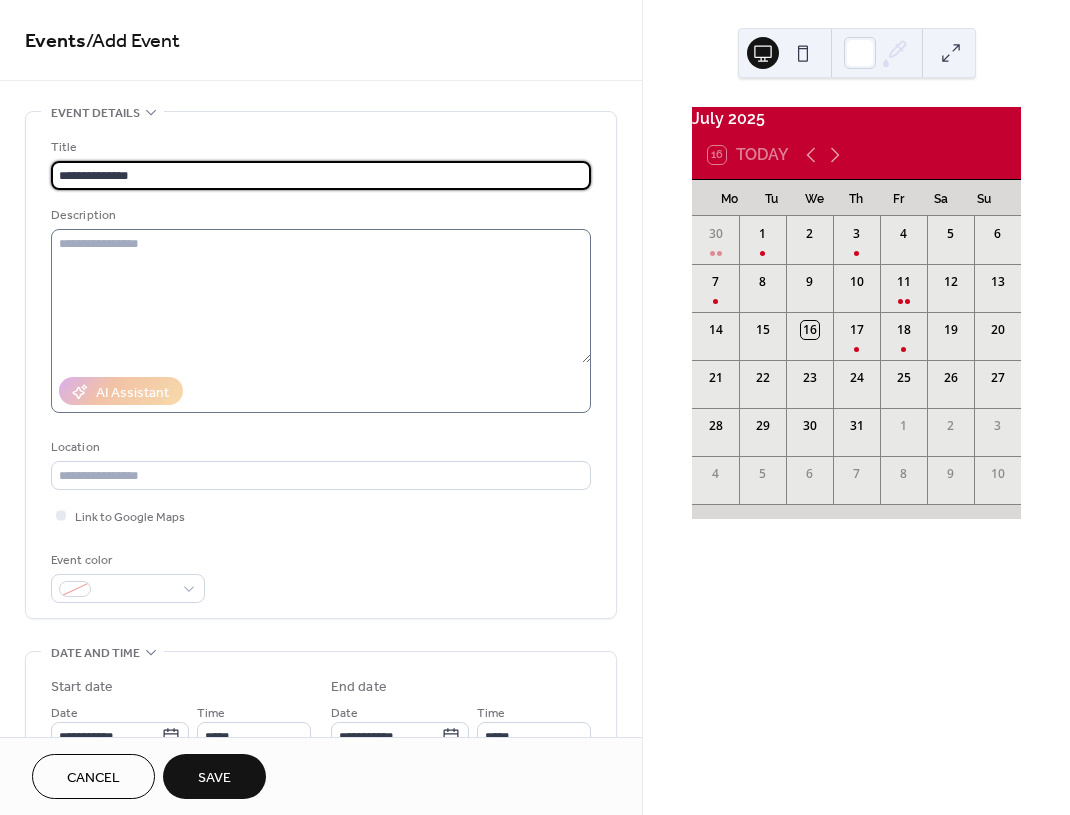 type on "**********" 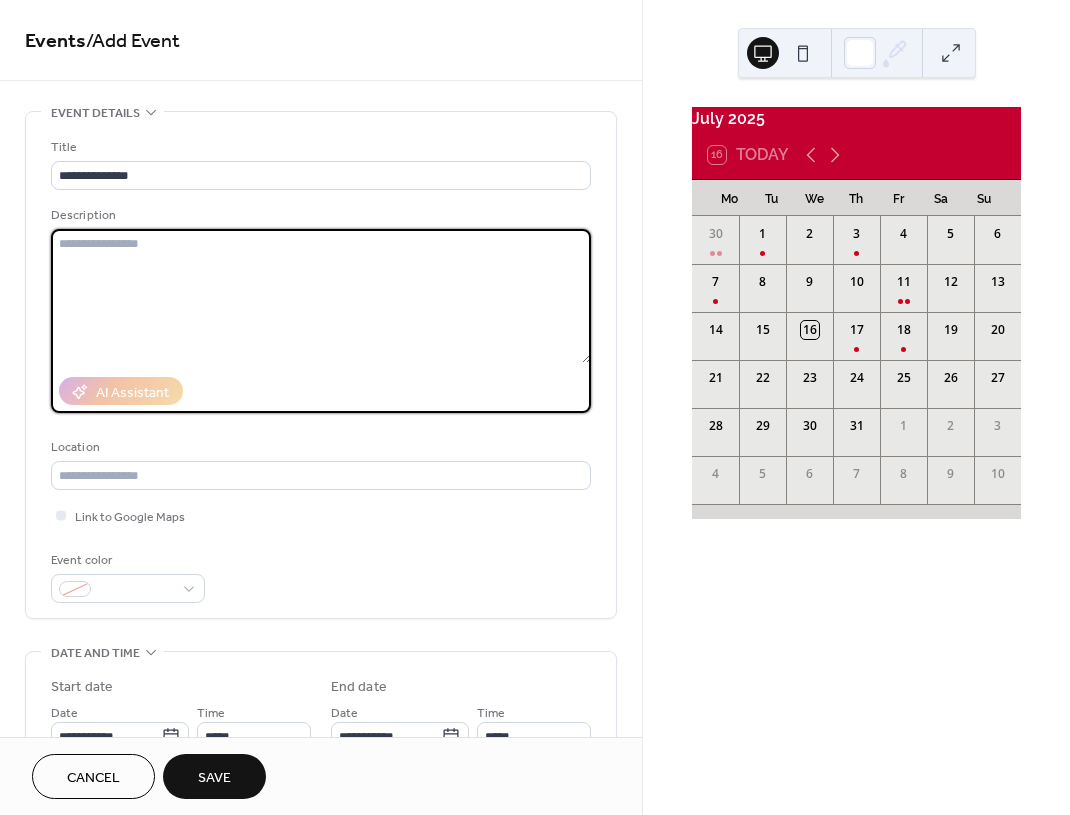 click at bounding box center [321, 296] 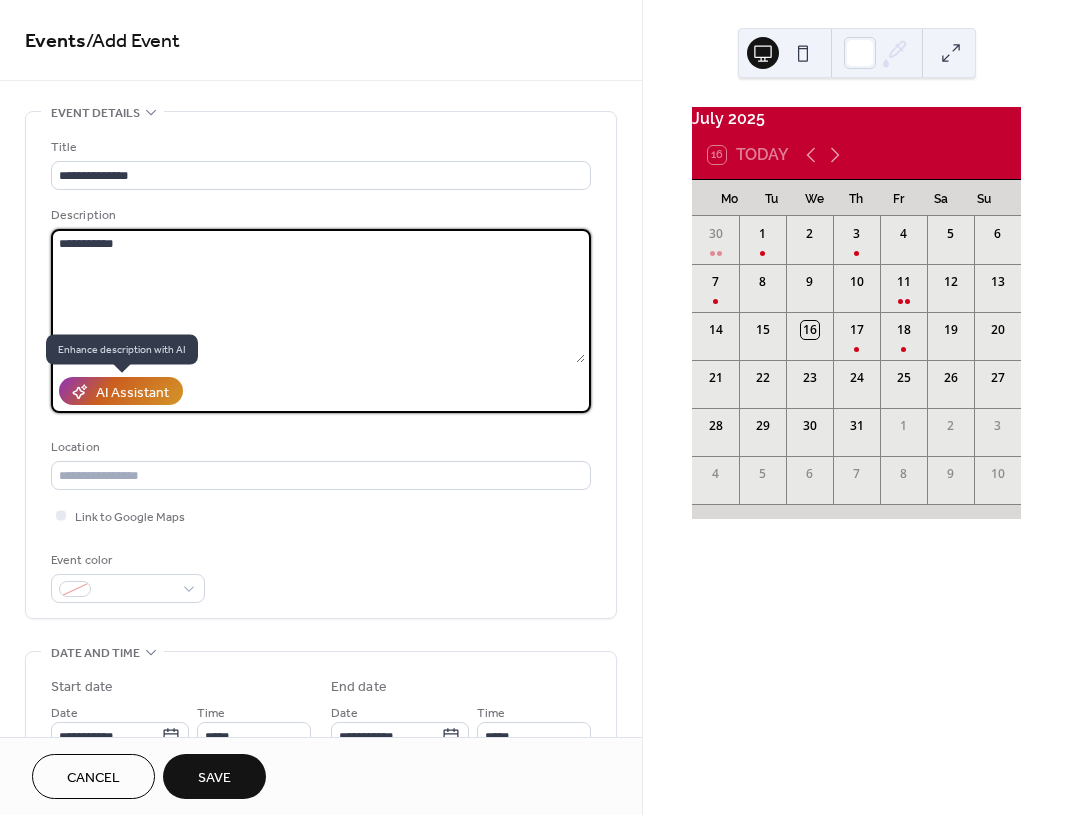 type on "**********" 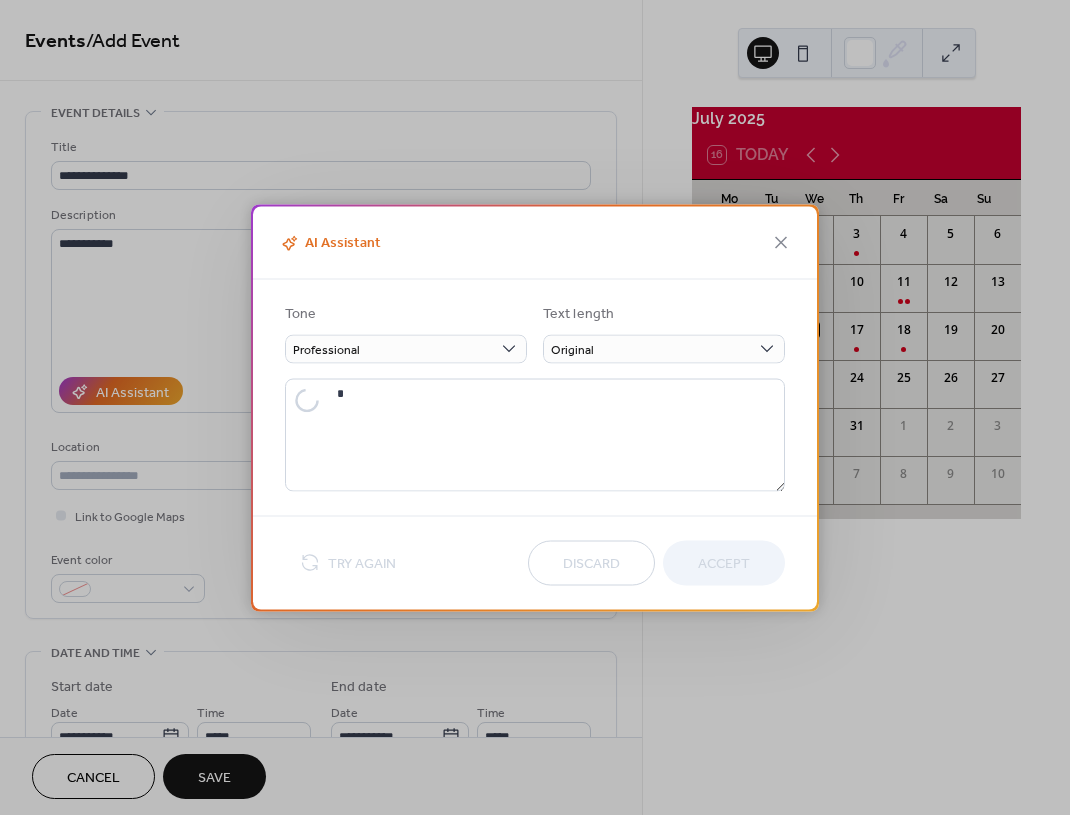 type on "**********" 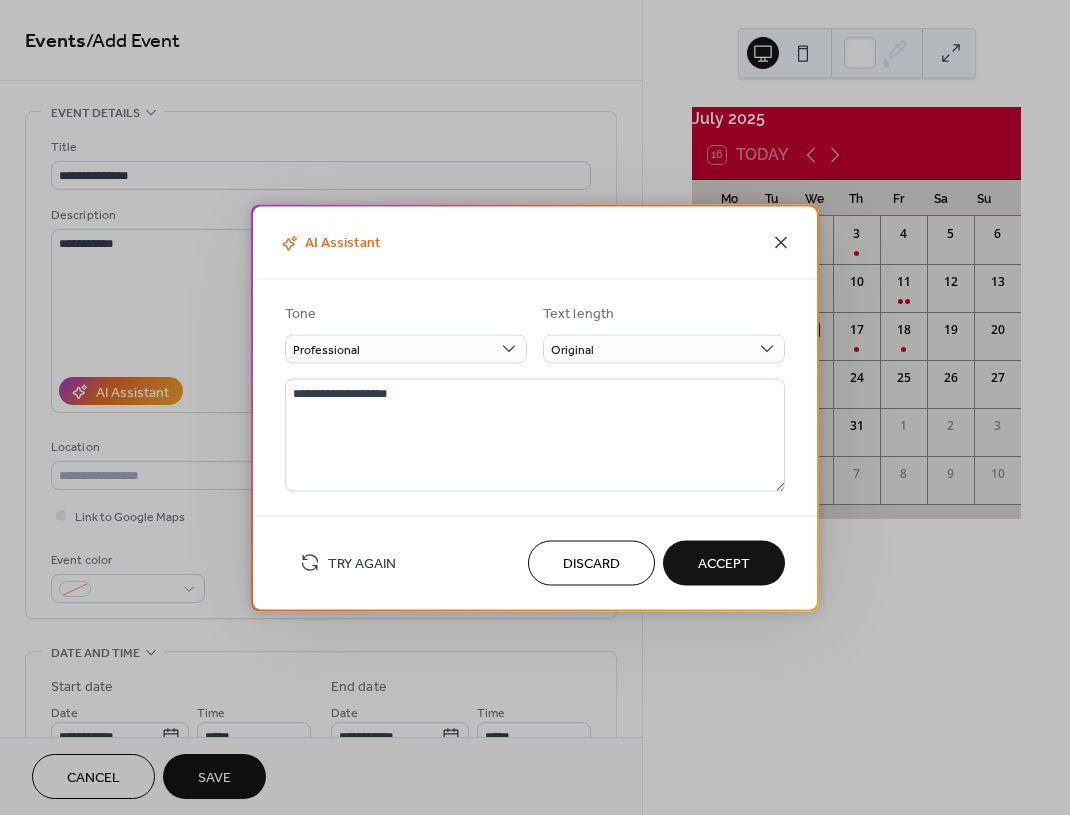 click 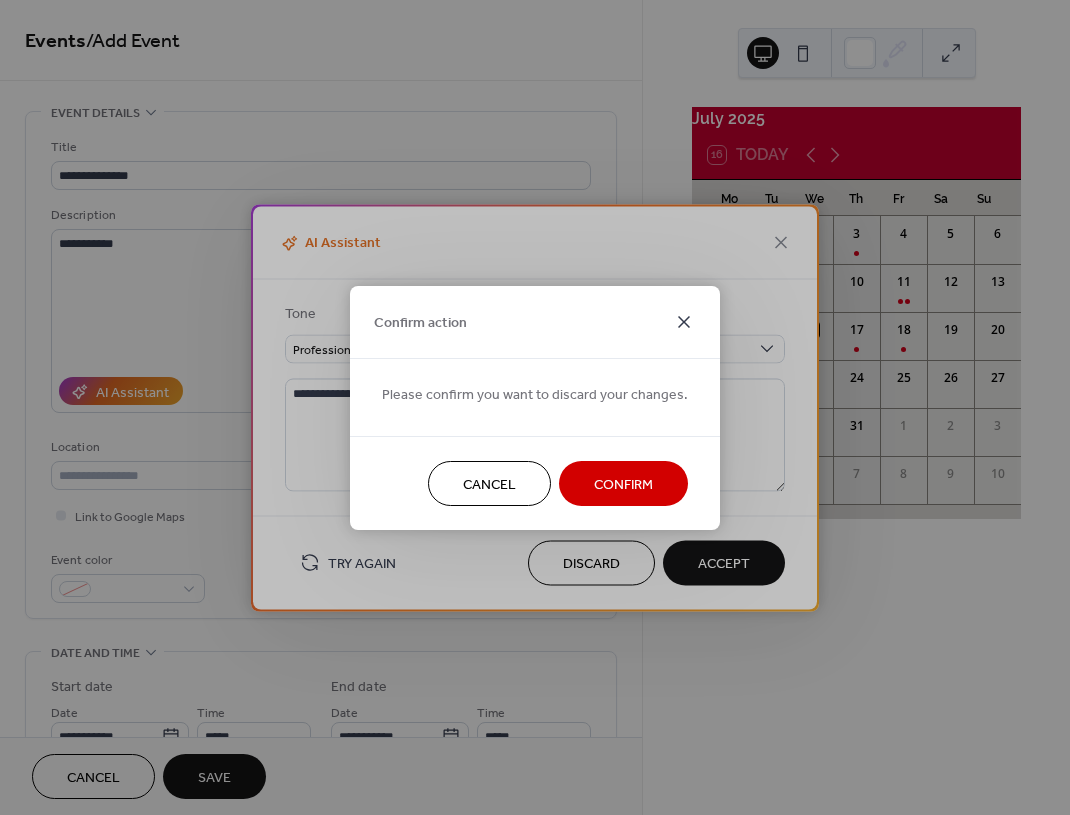 click 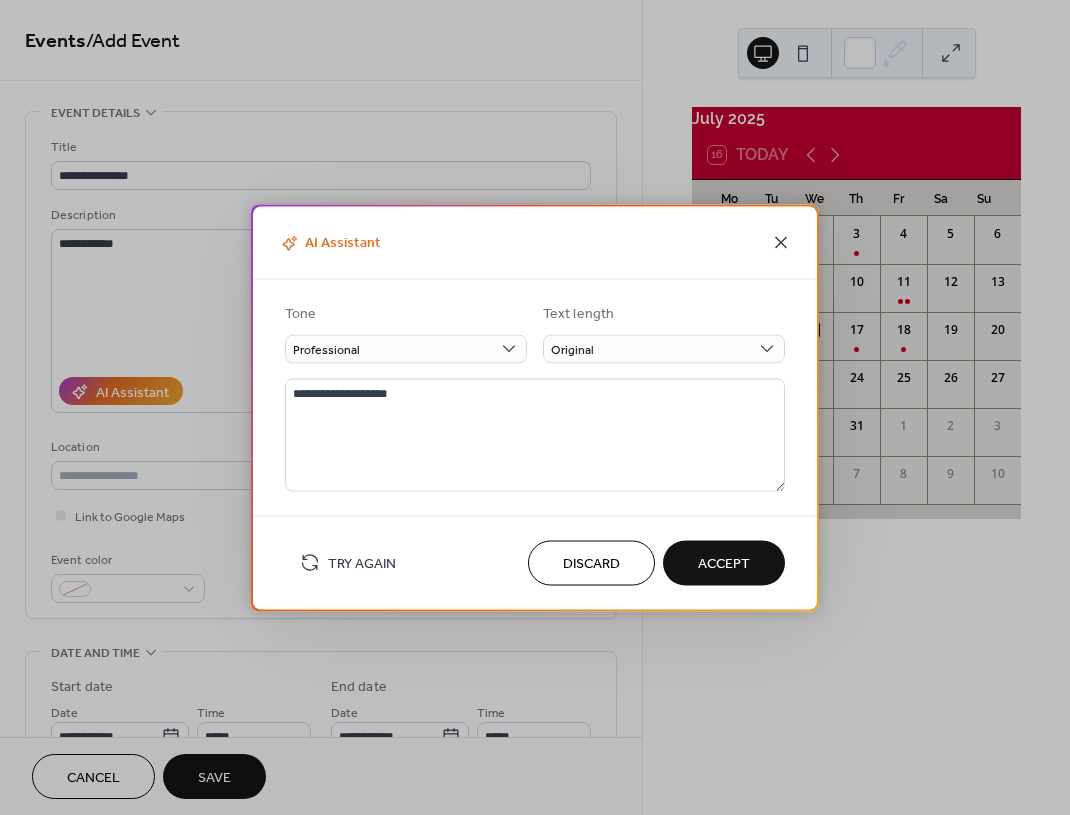 click 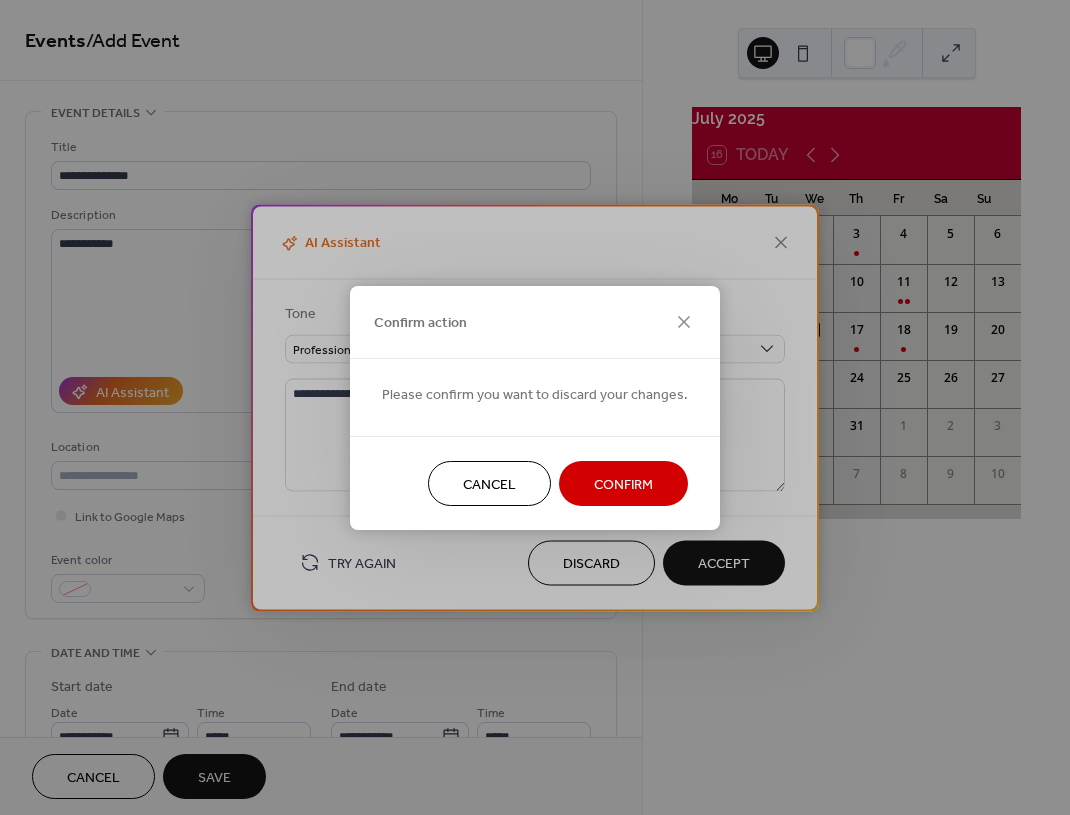 click on "Confirm" at bounding box center [623, 484] 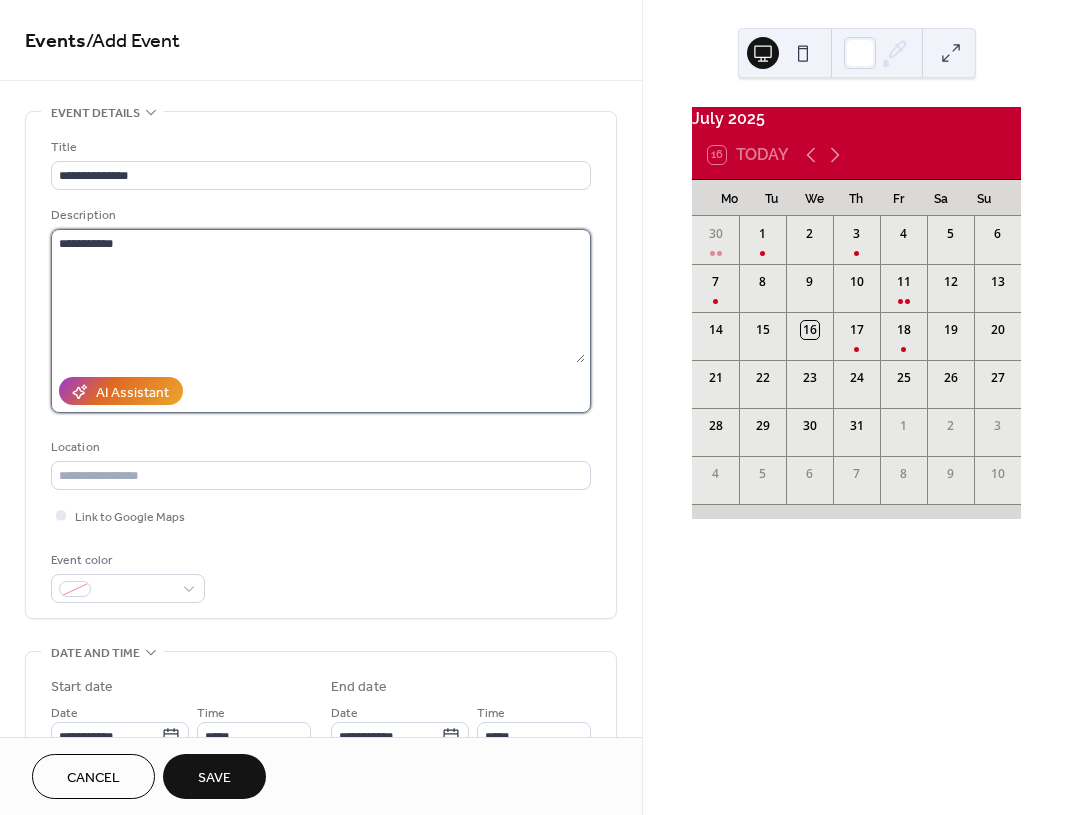 click on "**********" at bounding box center (318, 296) 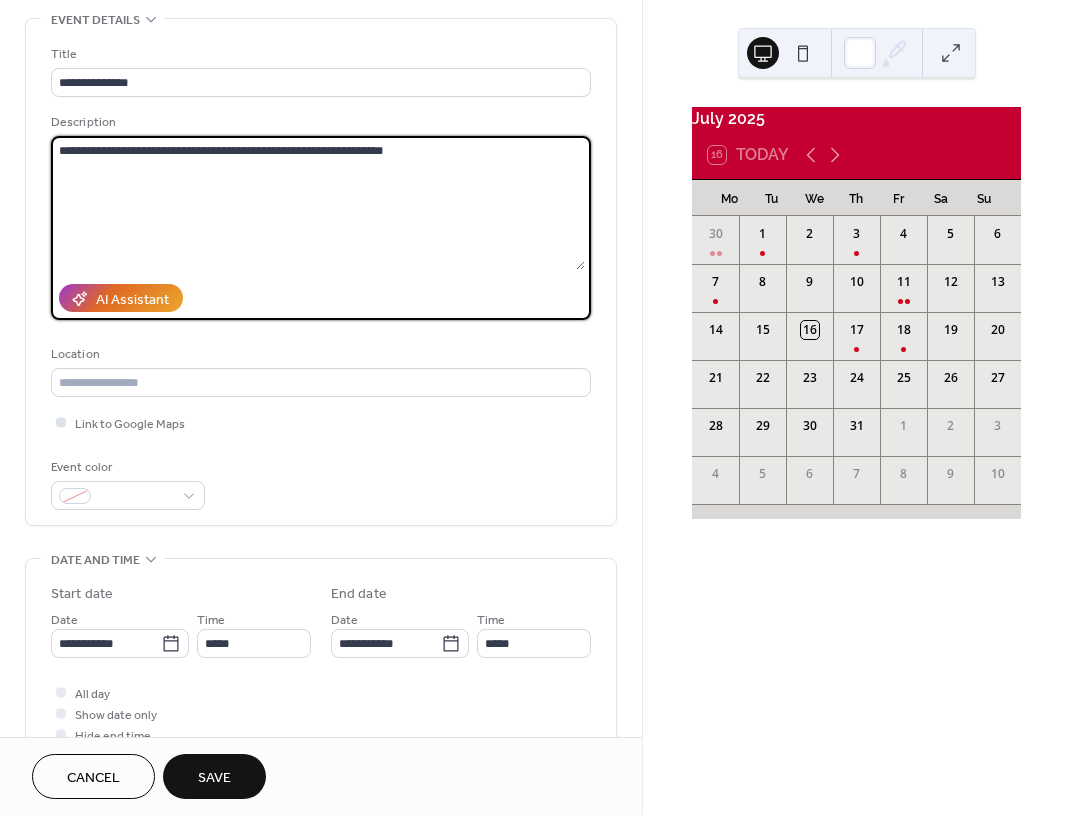 scroll, scrollTop: 93, scrollLeft: 0, axis: vertical 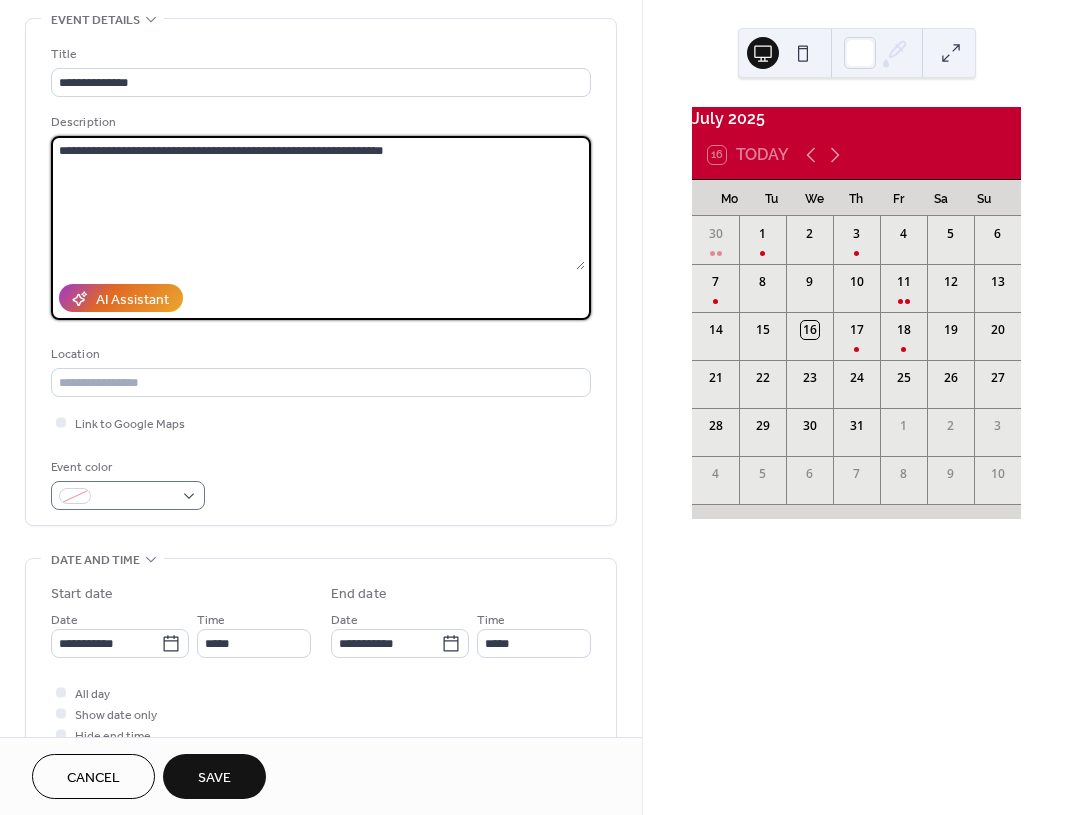 type on "**********" 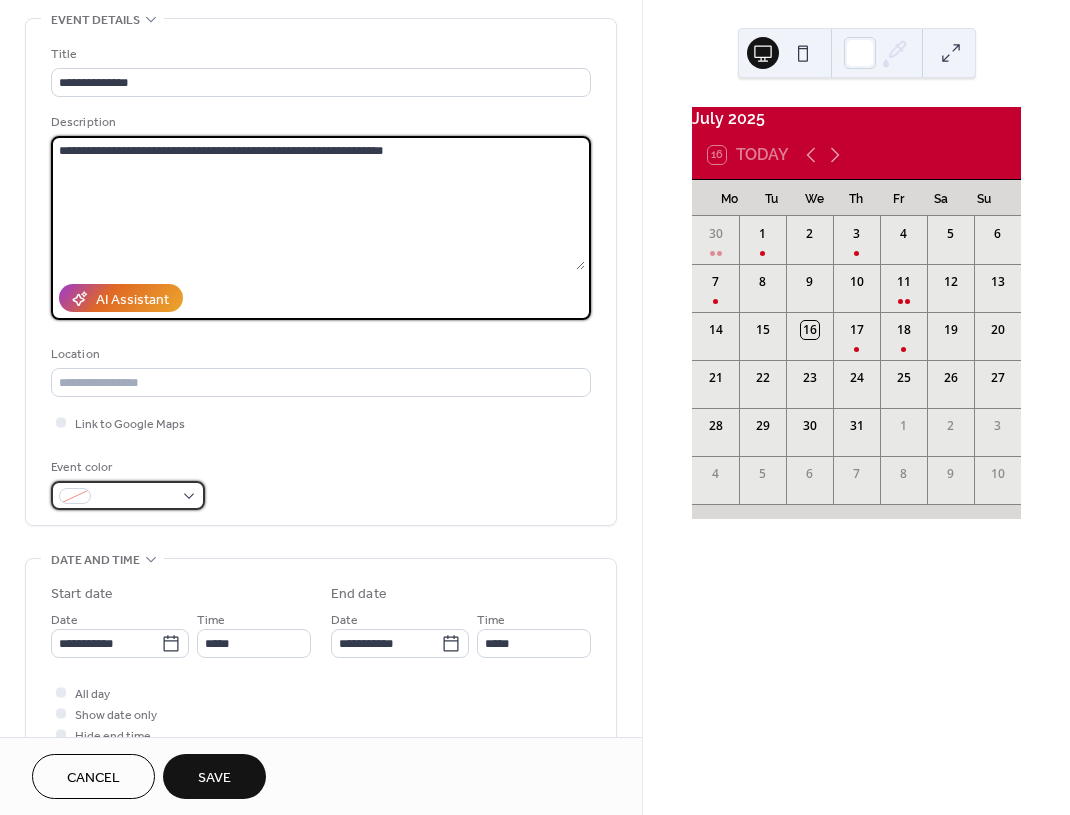 click at bounding box center [128, 495] 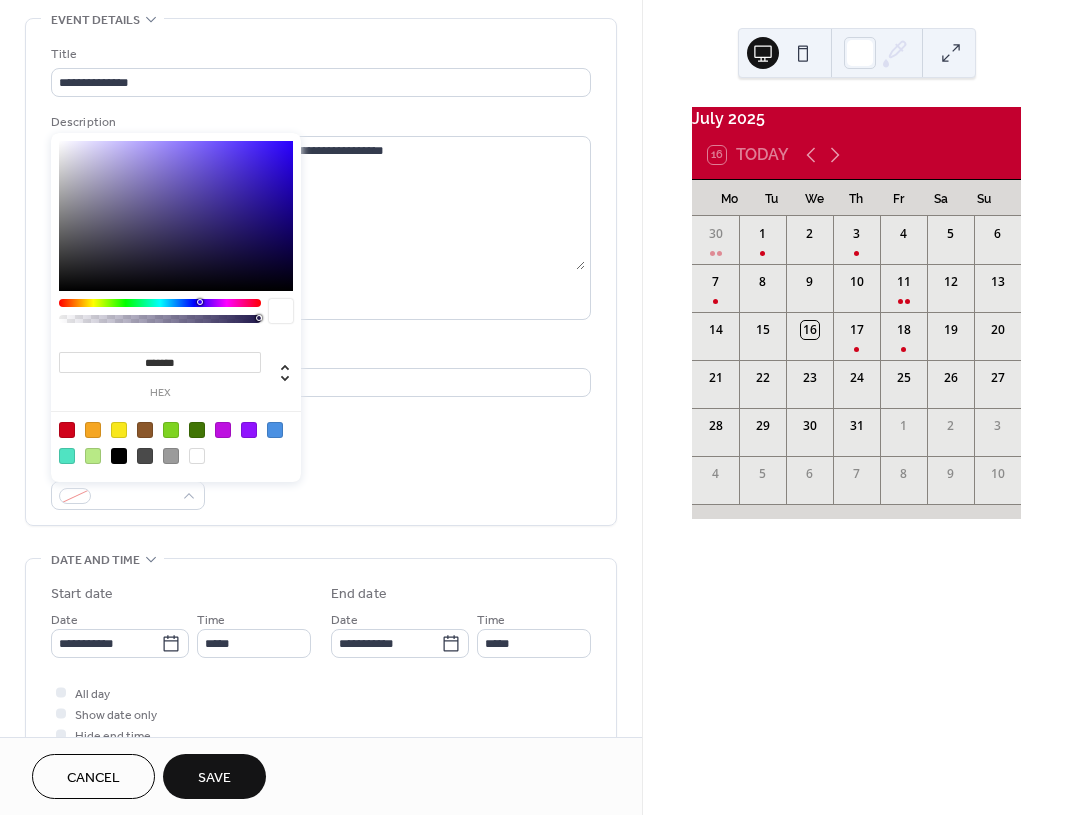 click at bounding box center [67, 430] 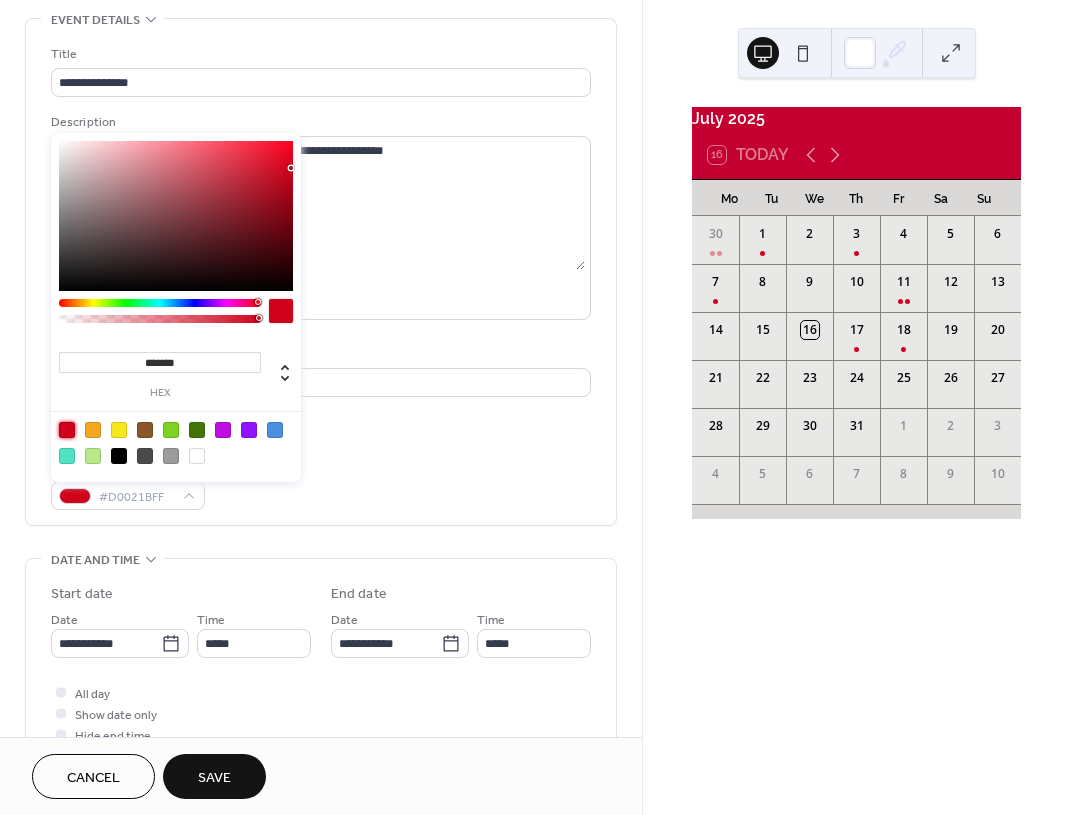 type on "*******" 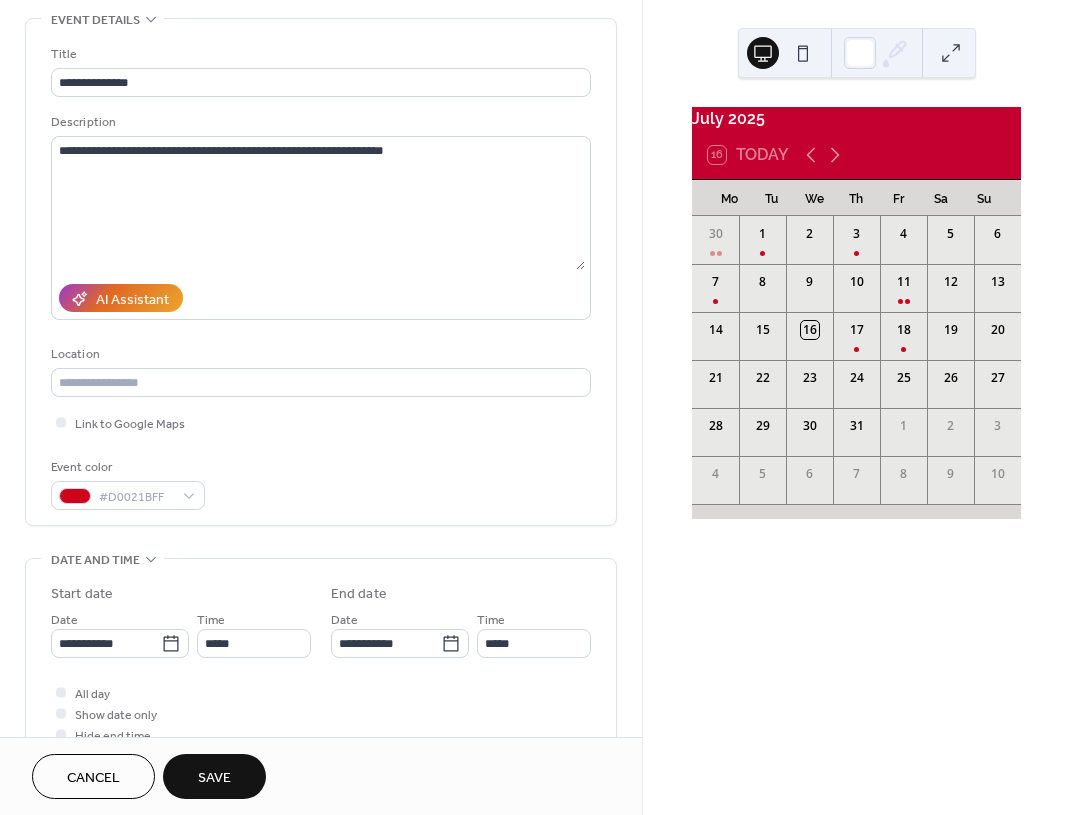 click on "**********" at bounding box center [321, 277] 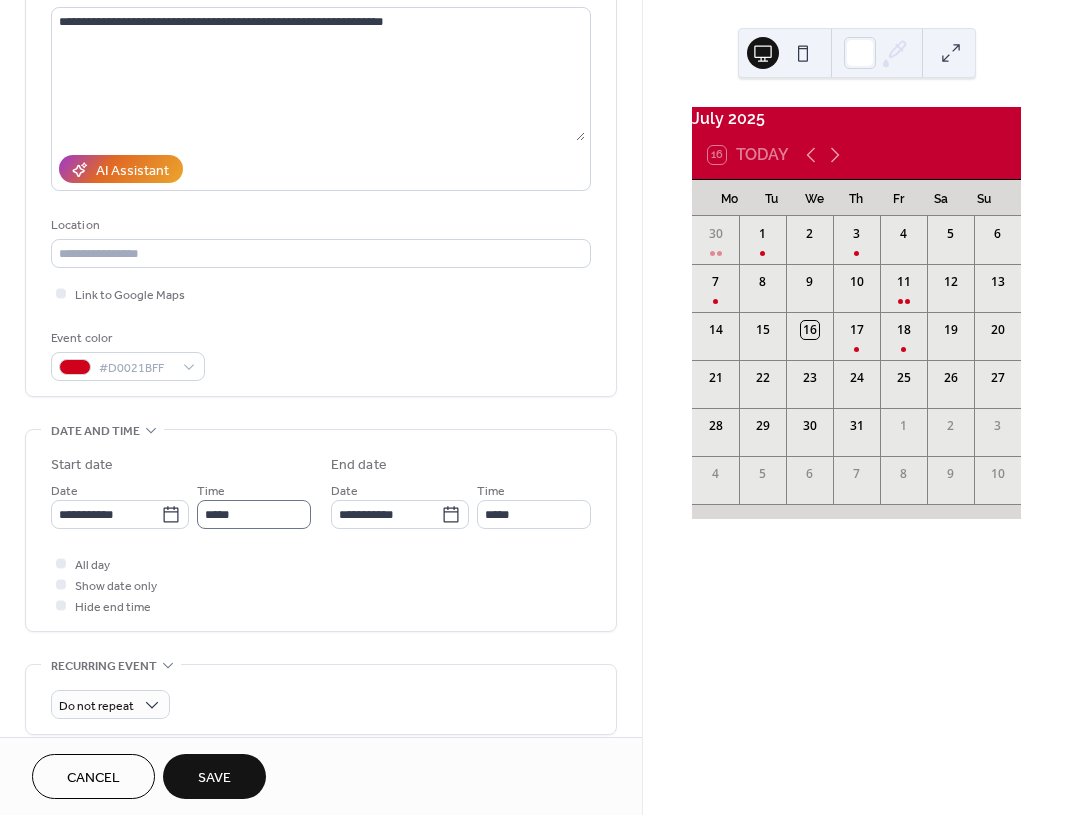 scroll, scrollTop: 223, scrollLeft: 0, axis: vertical 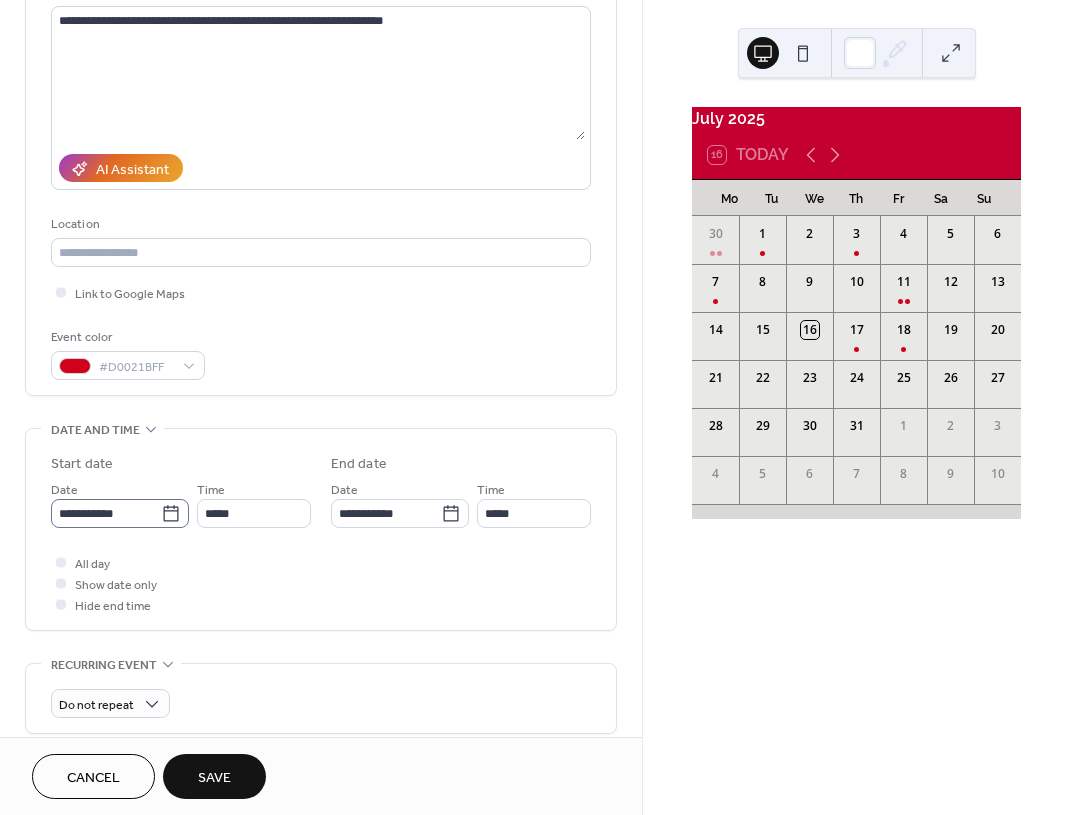 click 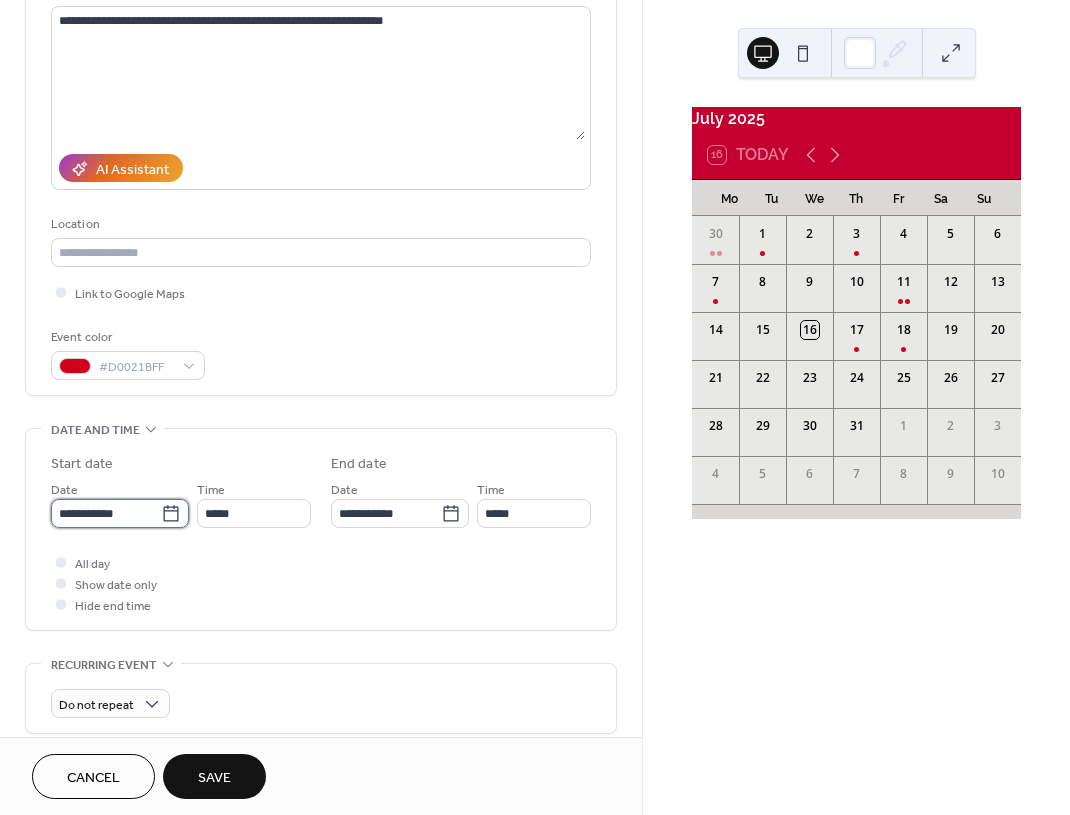 click on "**********" at bounding box center [106, 513] 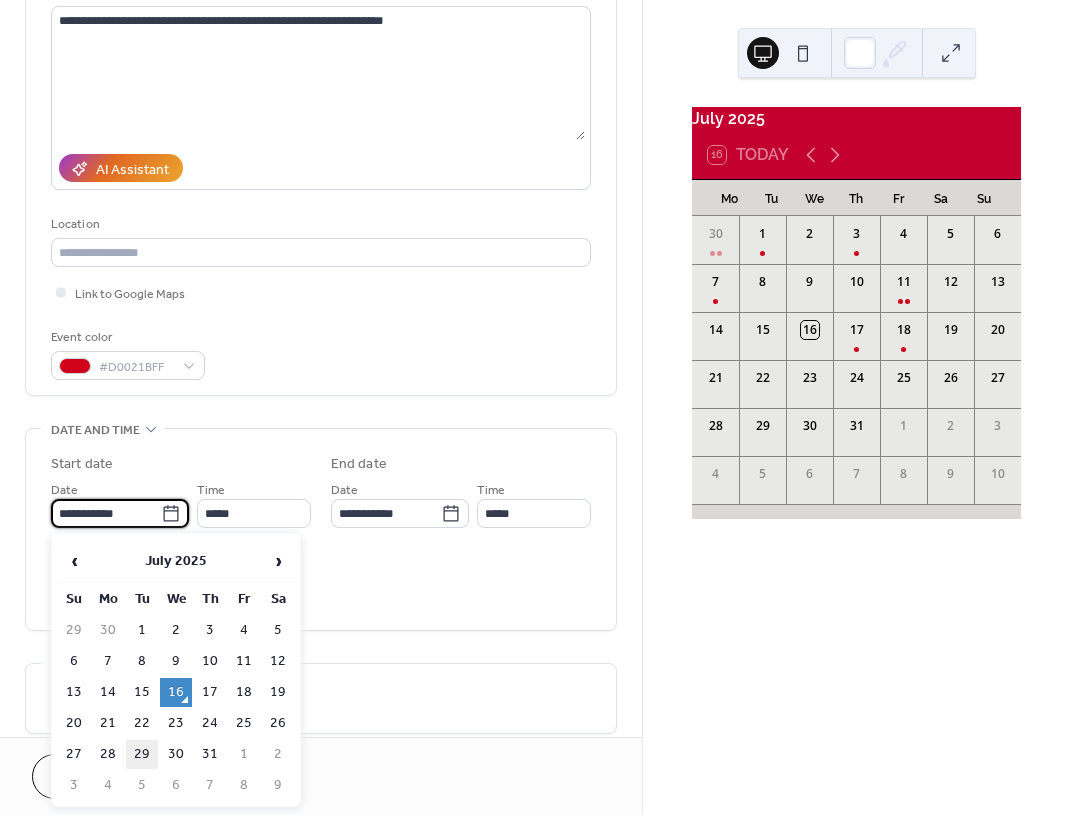 click on "29" at bounding box center [142, 754] 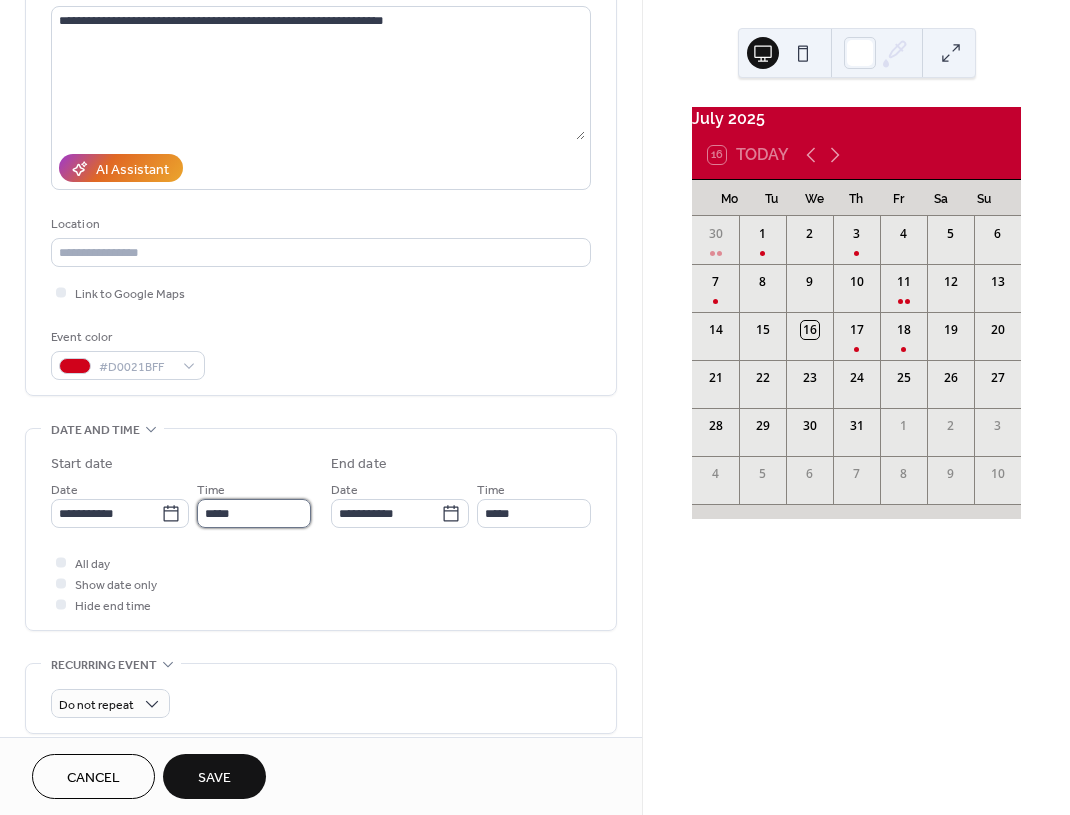 click on "*****" at bounding box center [254, 513] 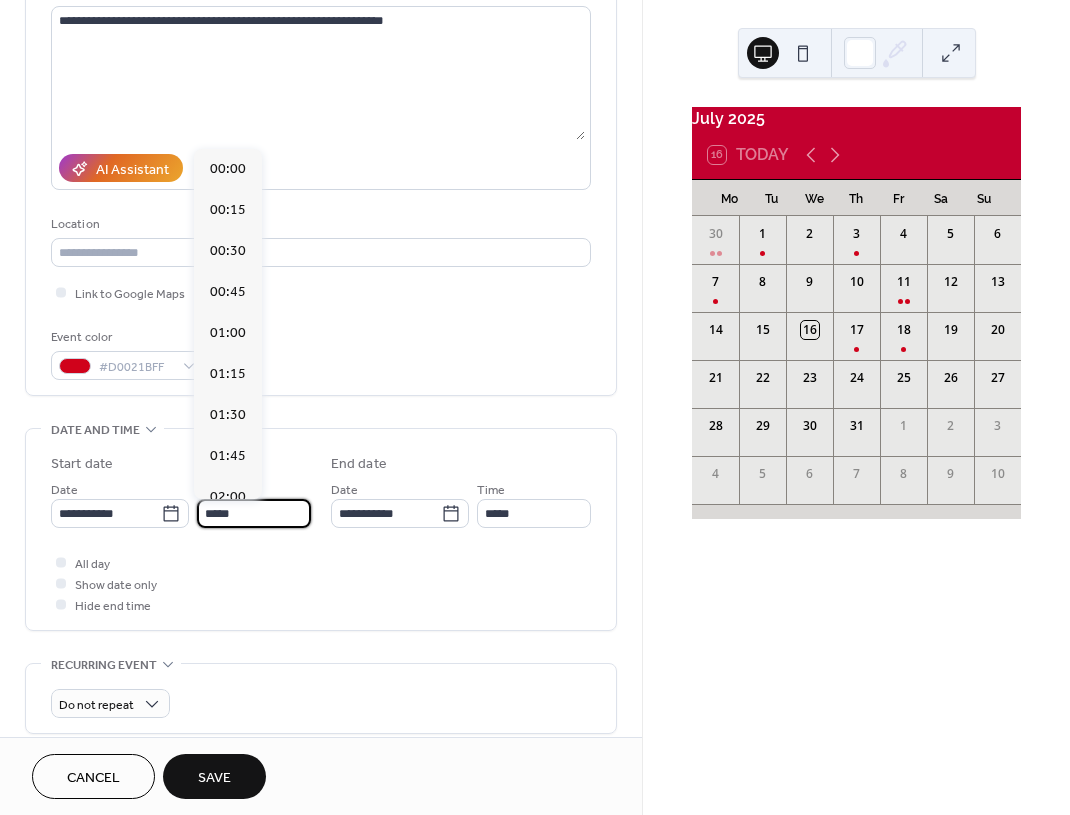 scroll, scrollTop: 1944, scrollLeft: 0, axis: vertical 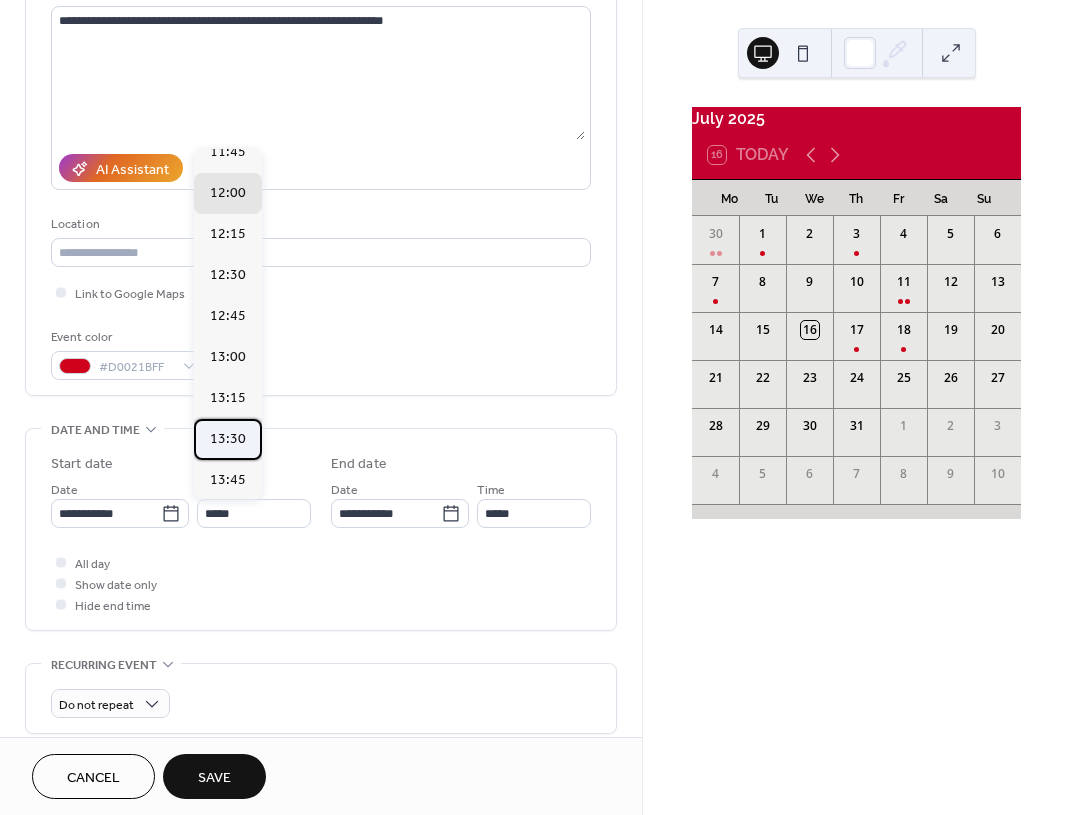 click on "13:30" at bounding box center [228, 439] 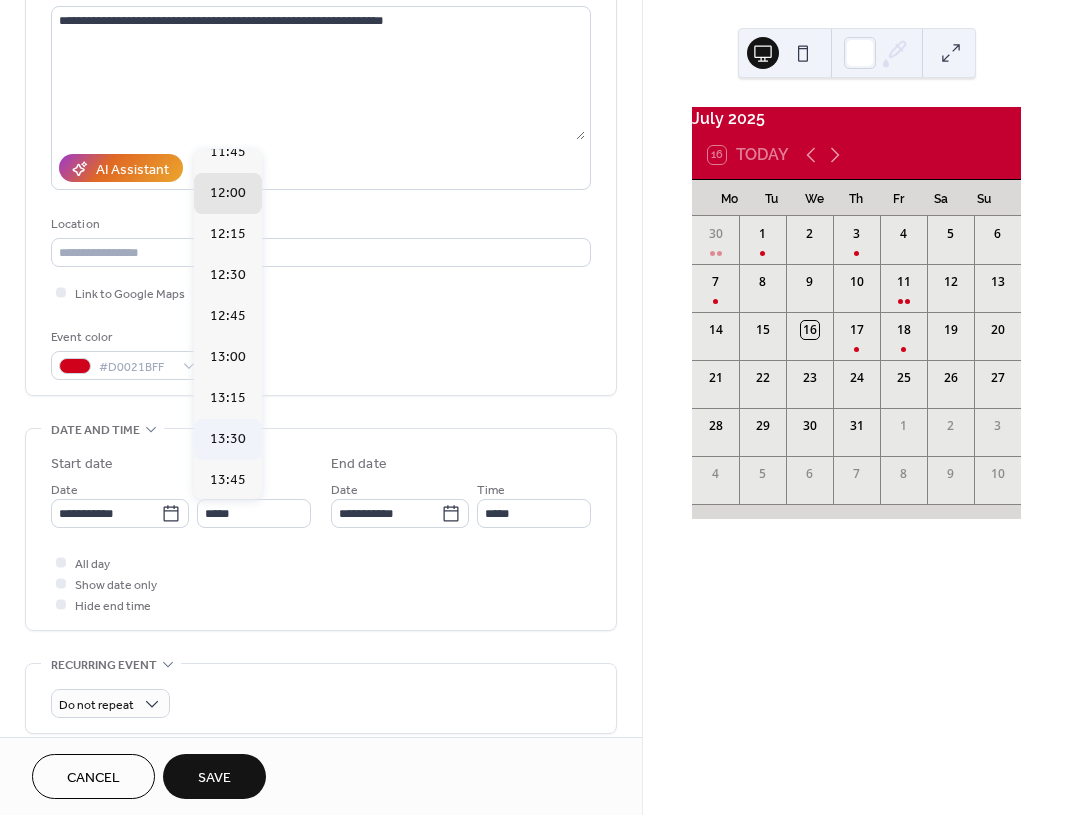 type on "*****" 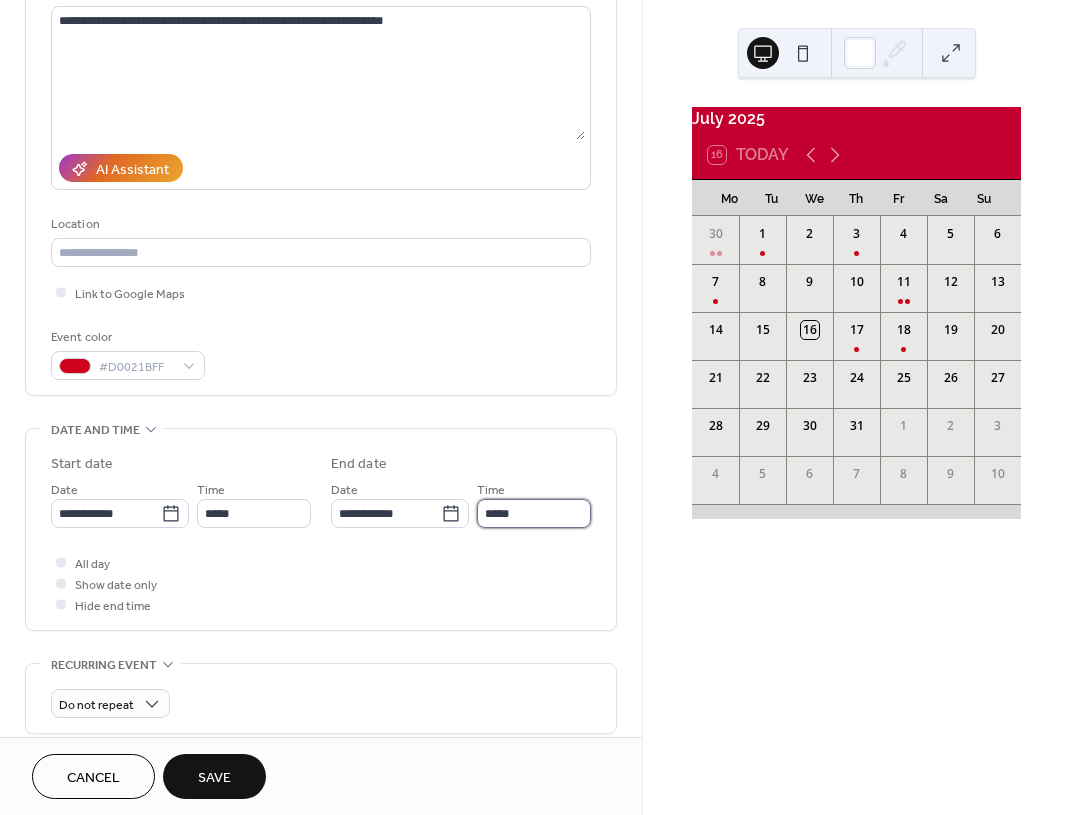 click on "*****" at bounding box center [534, 513] 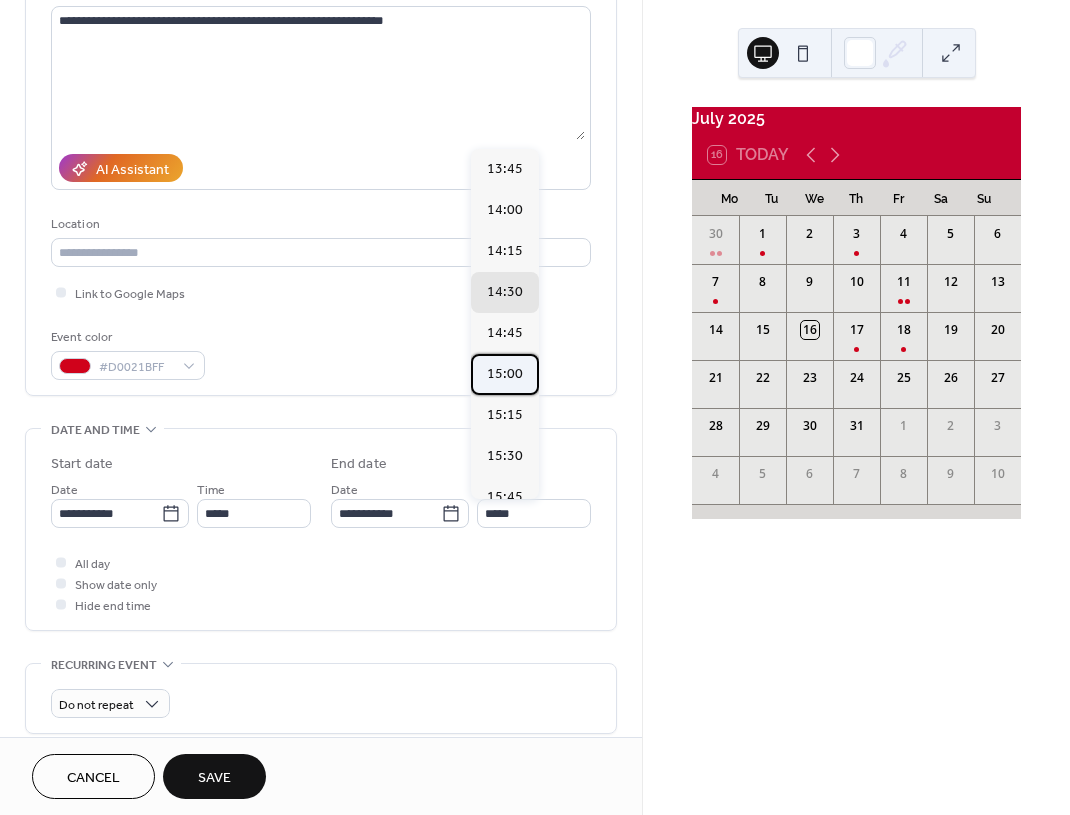 click on "15:00" at bounding box center (505, 374) 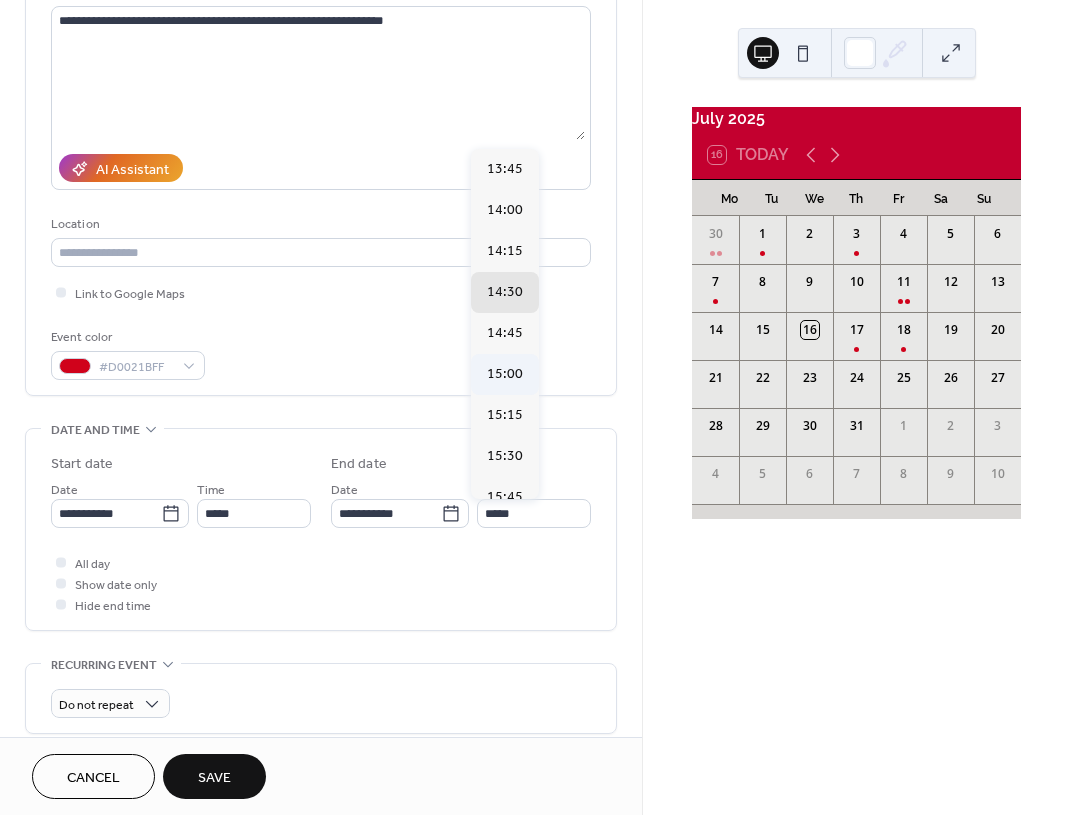 type on "*****" 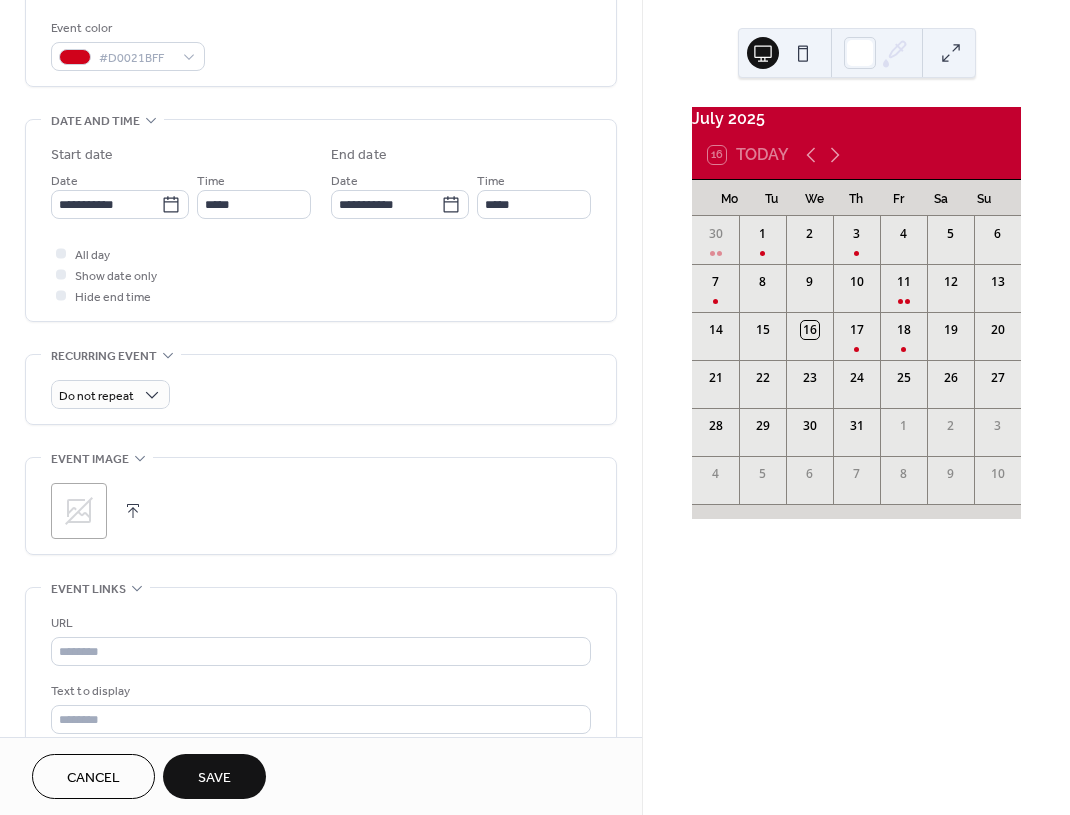 scroll, scrollTop: 545, scrollLeft: 0, axis: vertical 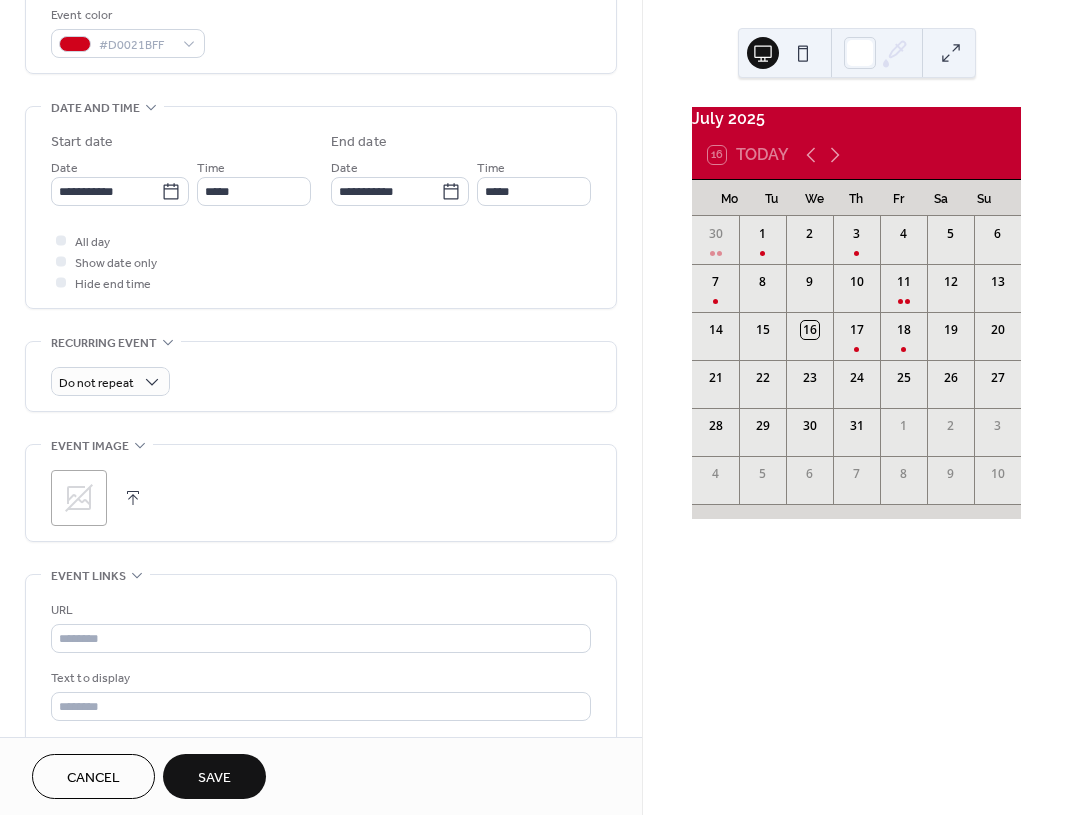 click 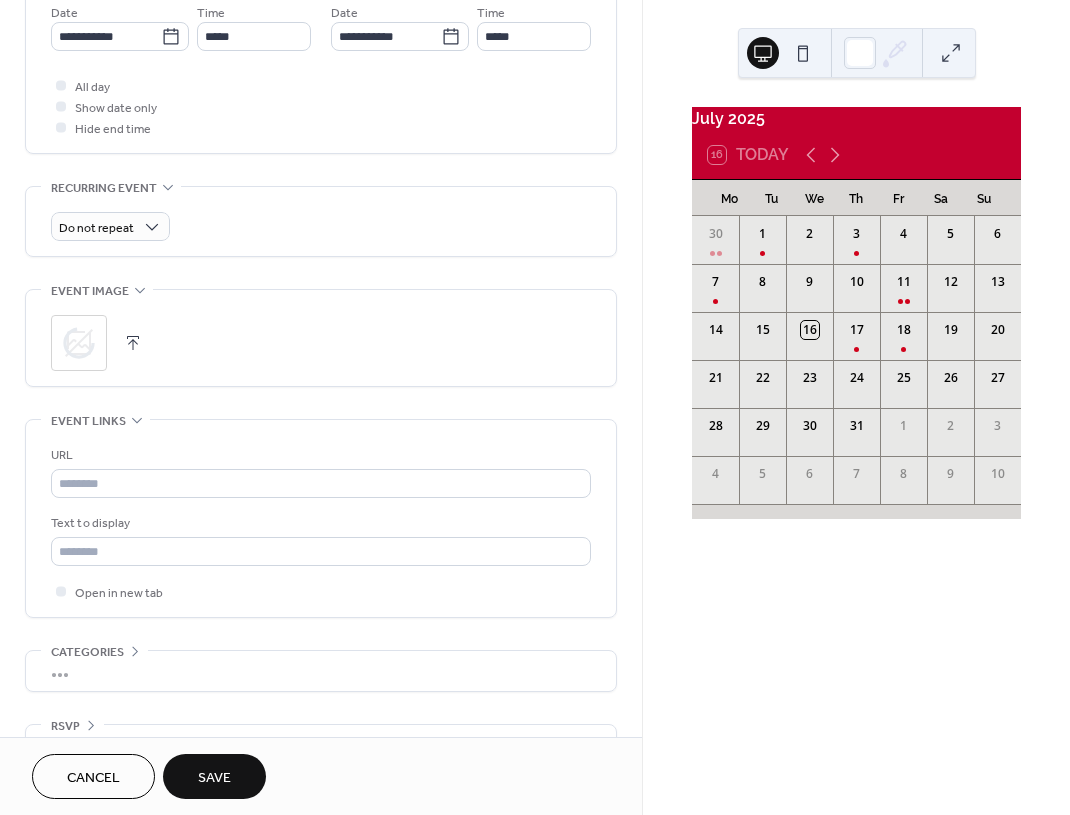 scroll, scrollTop: 720, scrollLeft: 0, axis: vertical 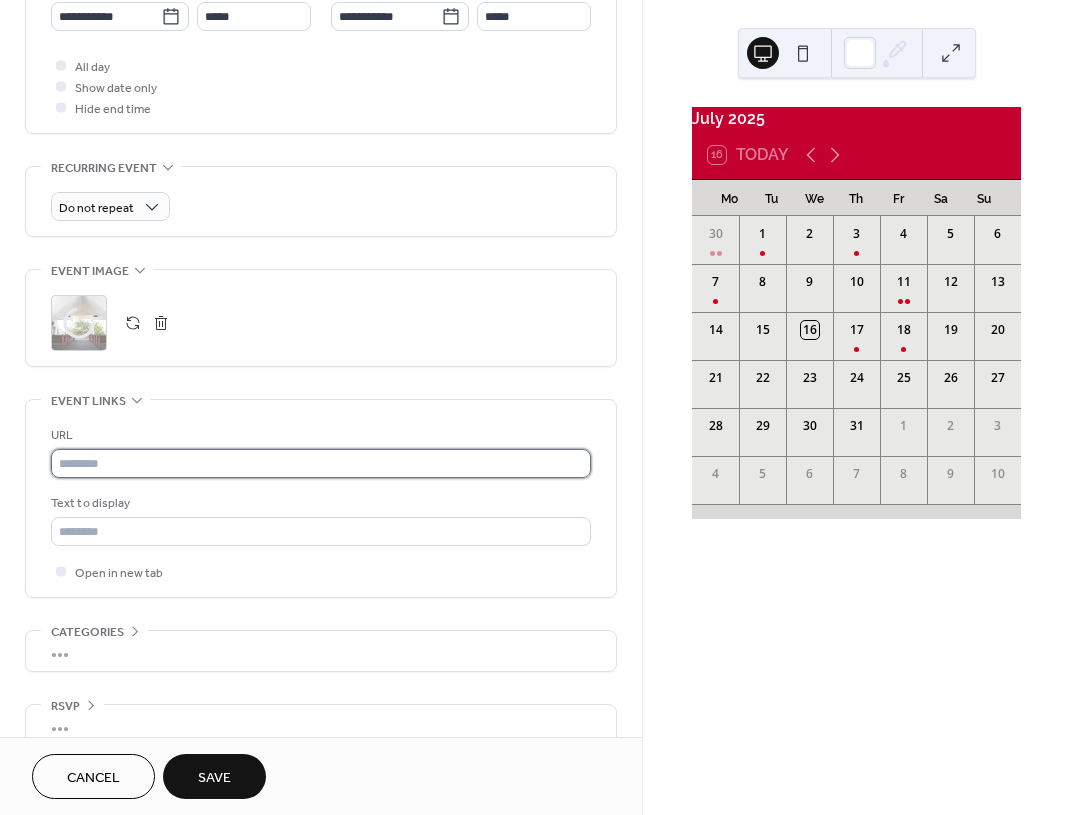 click at bounding box center [321, 463] 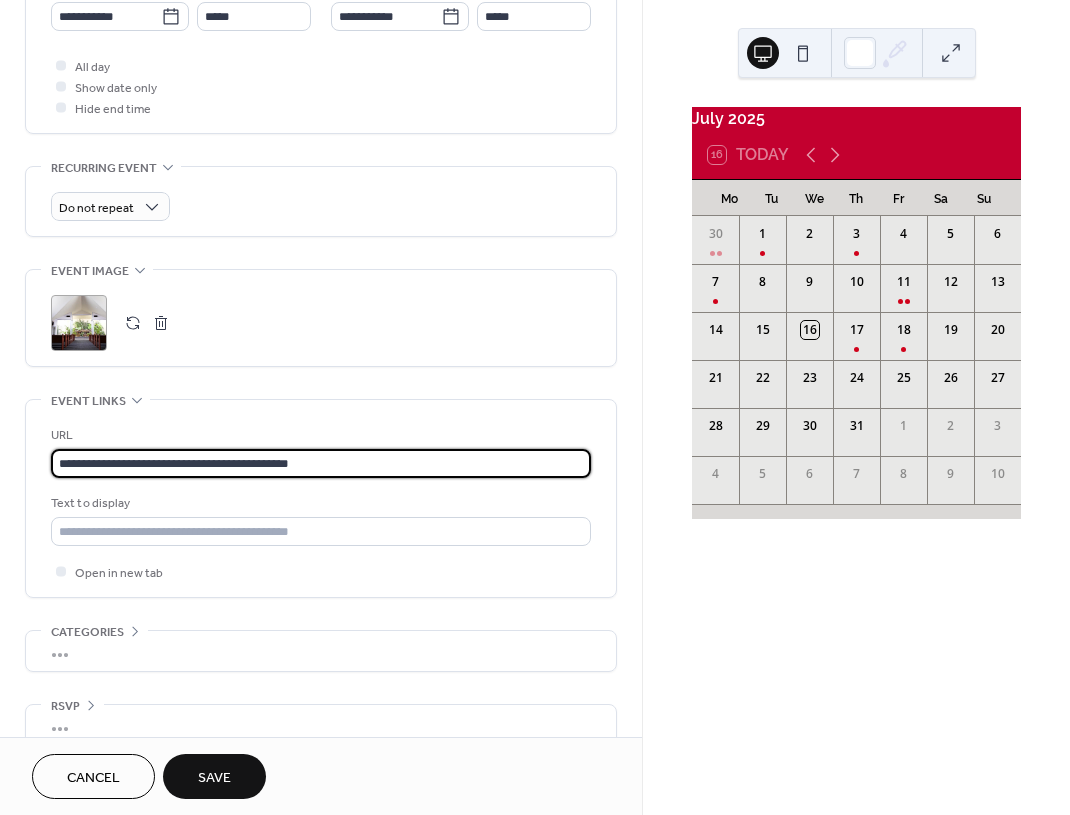 scroll, scrollTop: 1, scrollLeft: 0, axis: vertical 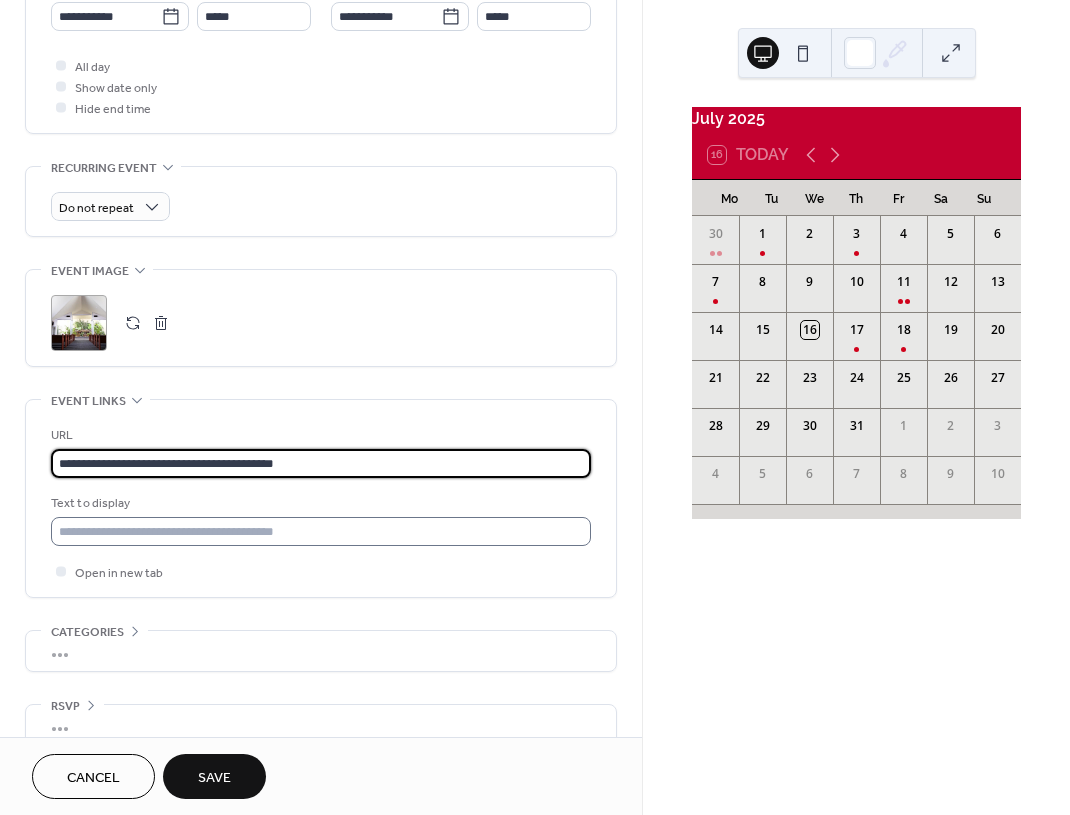 type on "**********" 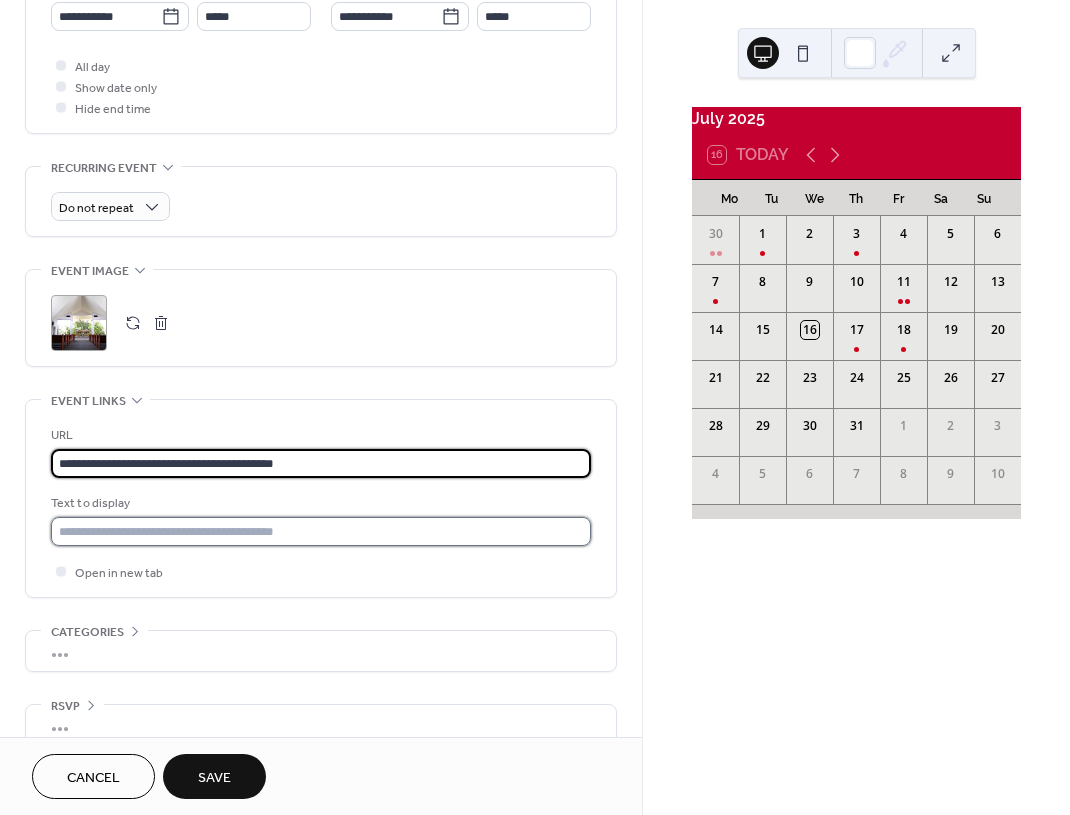 click at bounding box center [321, 531] 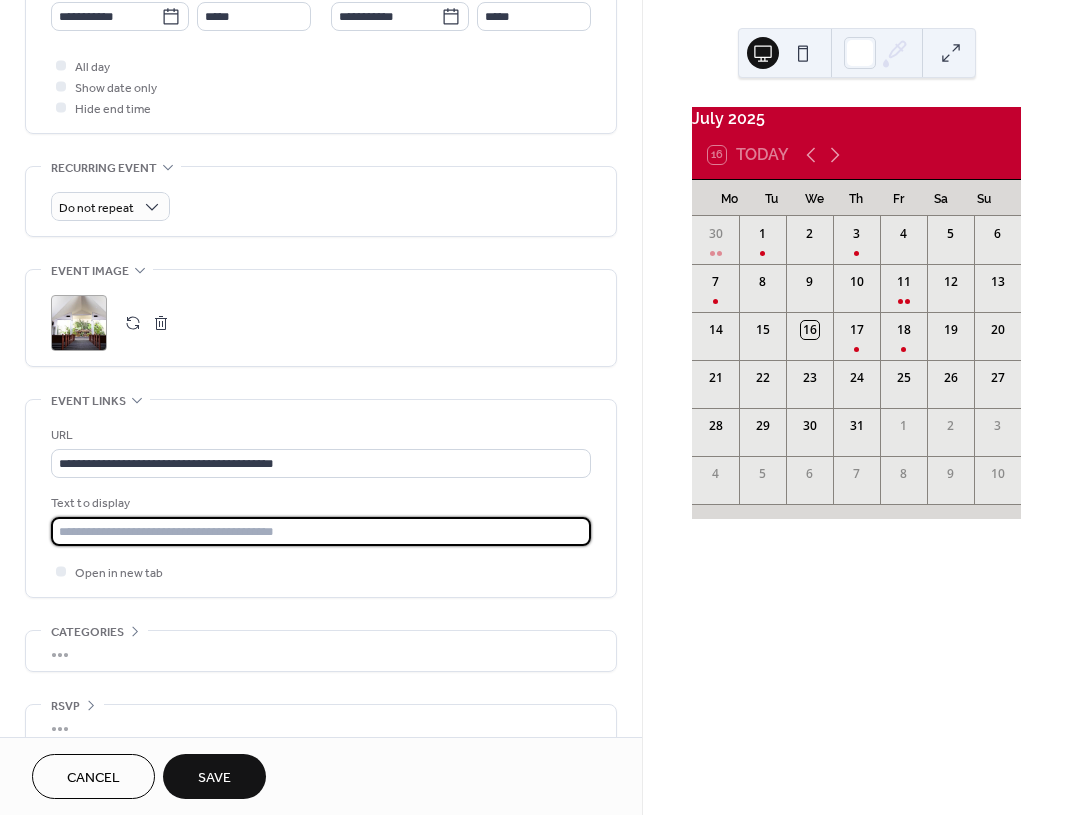 type on "**********" 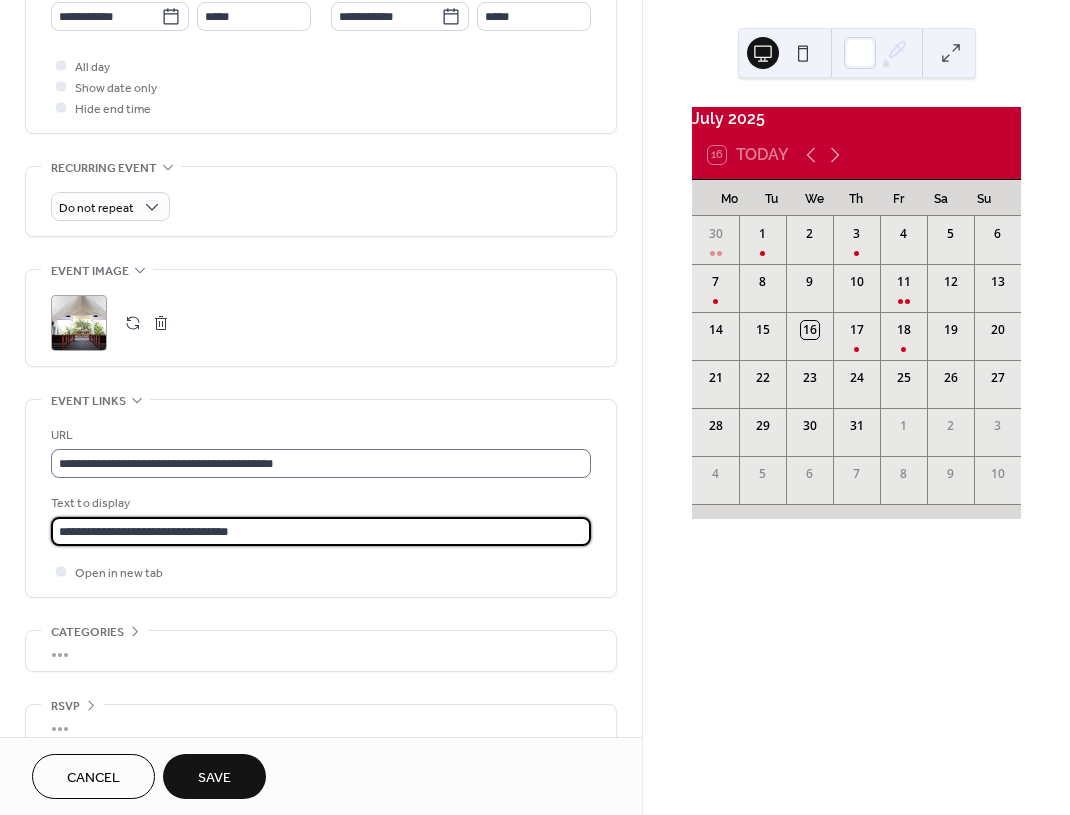 scroll, scrollTop: 1, scrollLeft: 0, axis: vertical 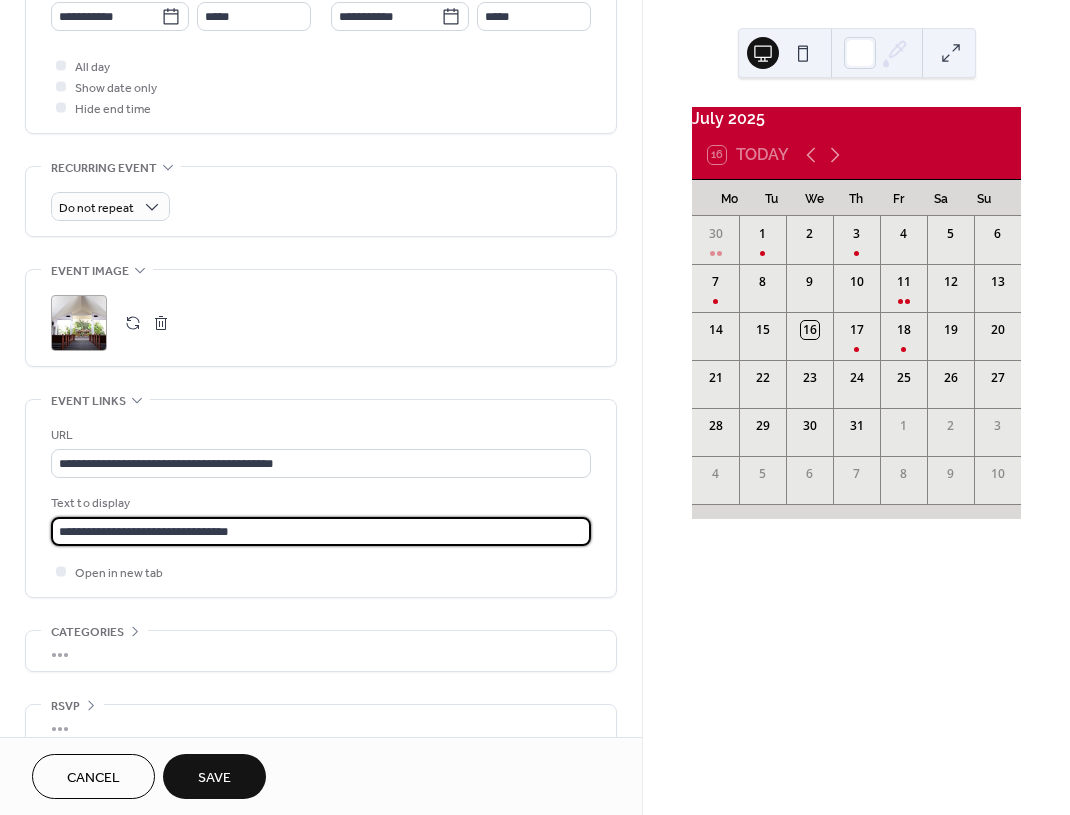 click on "Save" at bounding box center (214, 778) 